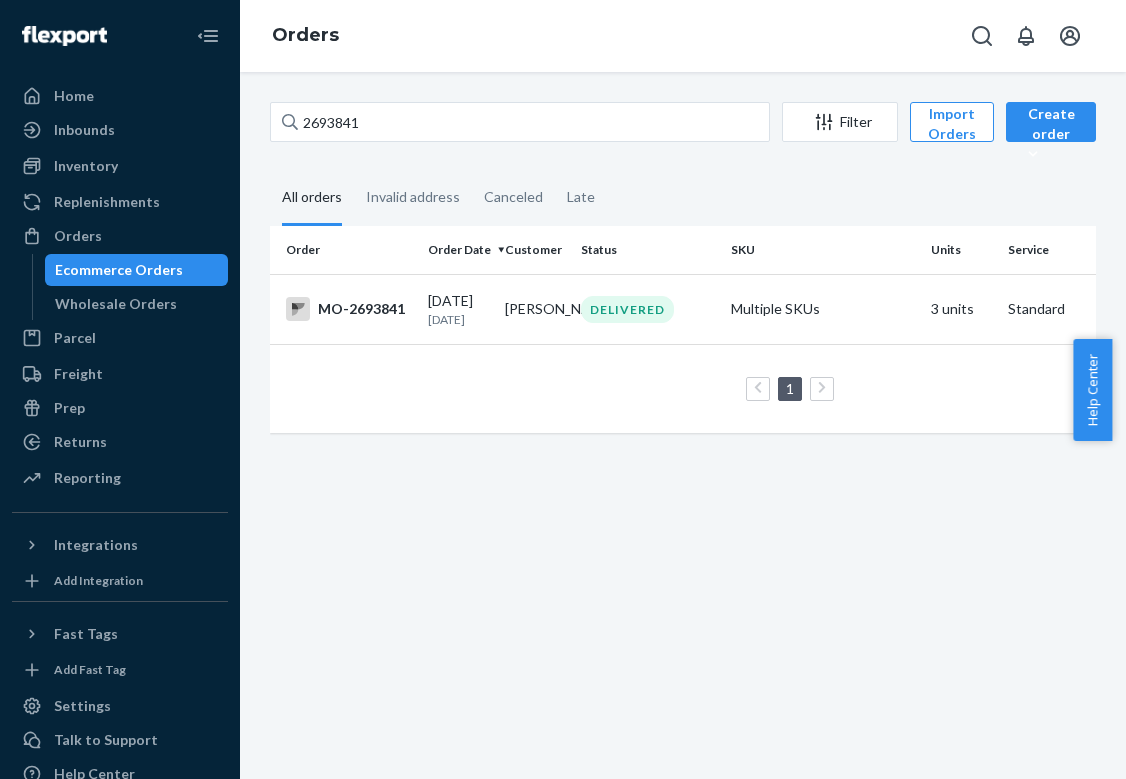 scroll, scrollTop: 0, scrollLeft: 0, axis: both 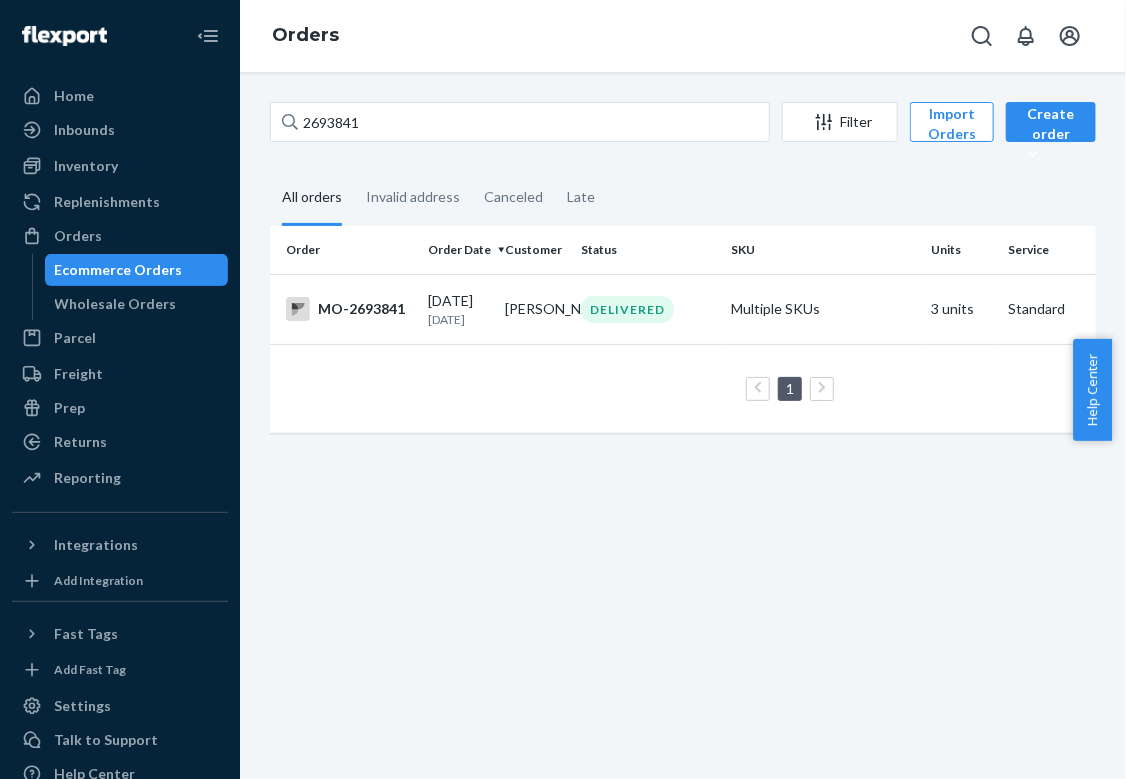 click on "Ecommerce Orders" at bounding box center [137, 270] 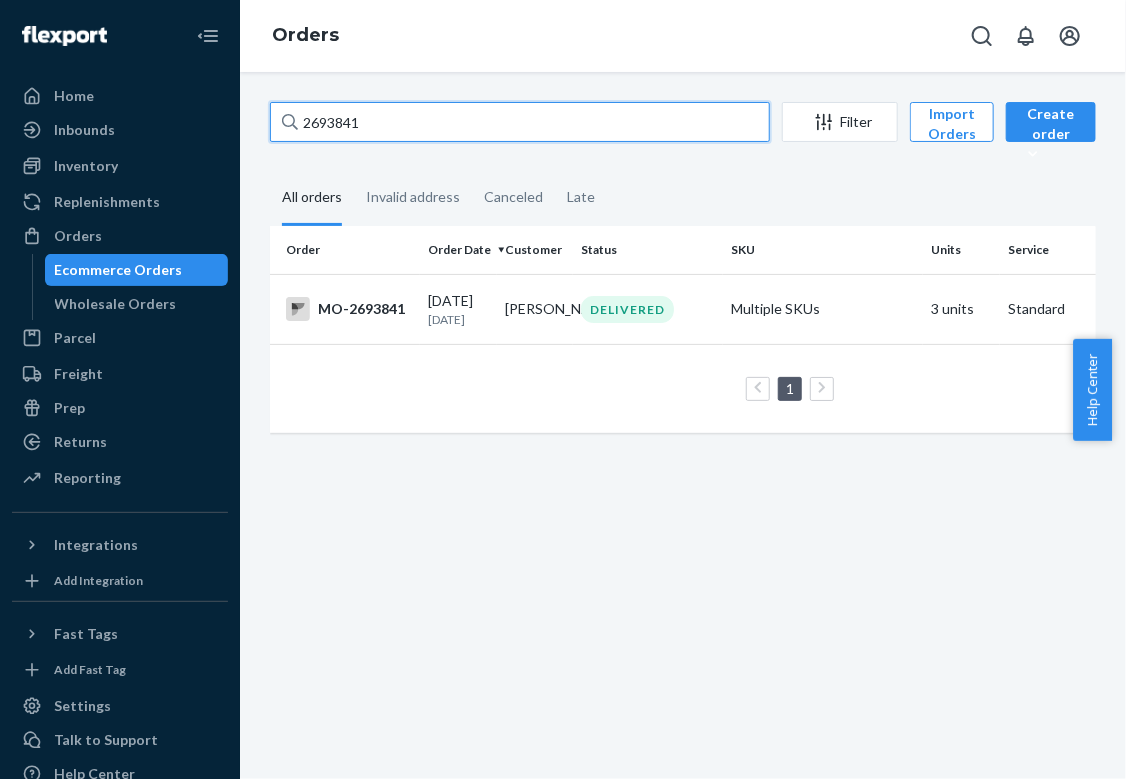 drag, startPoint x: 470, startPoint y: 128, endPoint x: 288, endPoint y: 130, distance: 182.01099 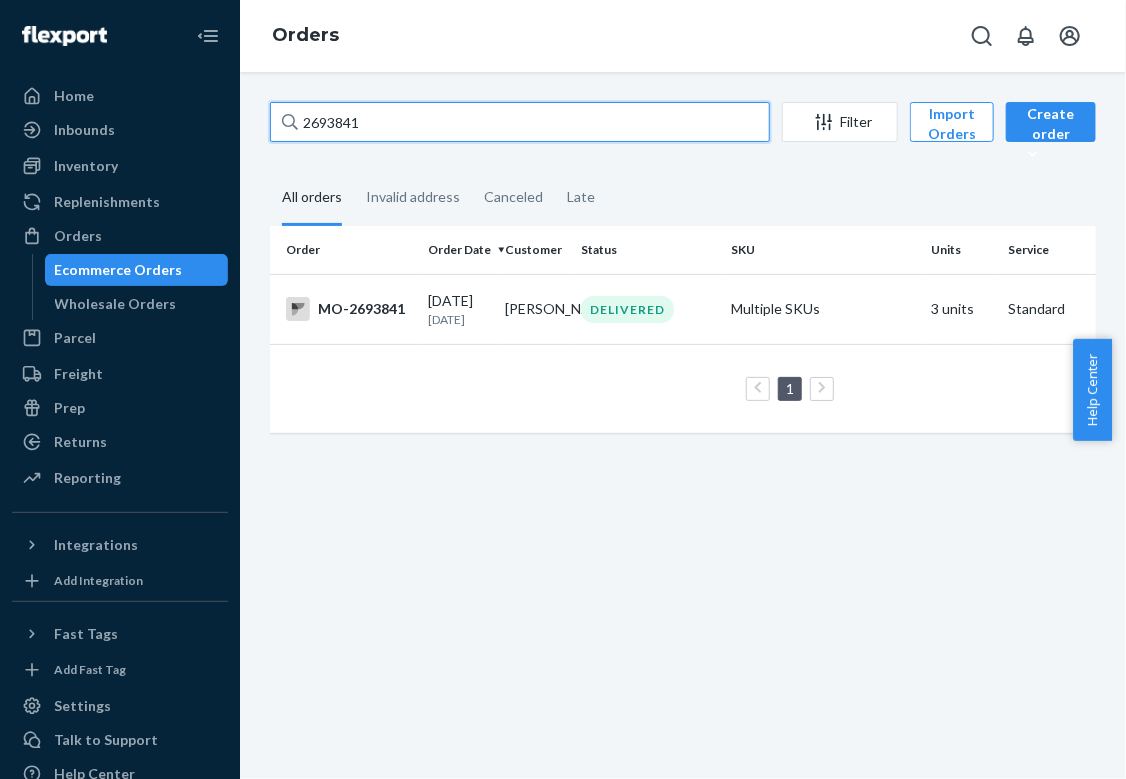 click on "2693841" at bounding box center (520, 122) 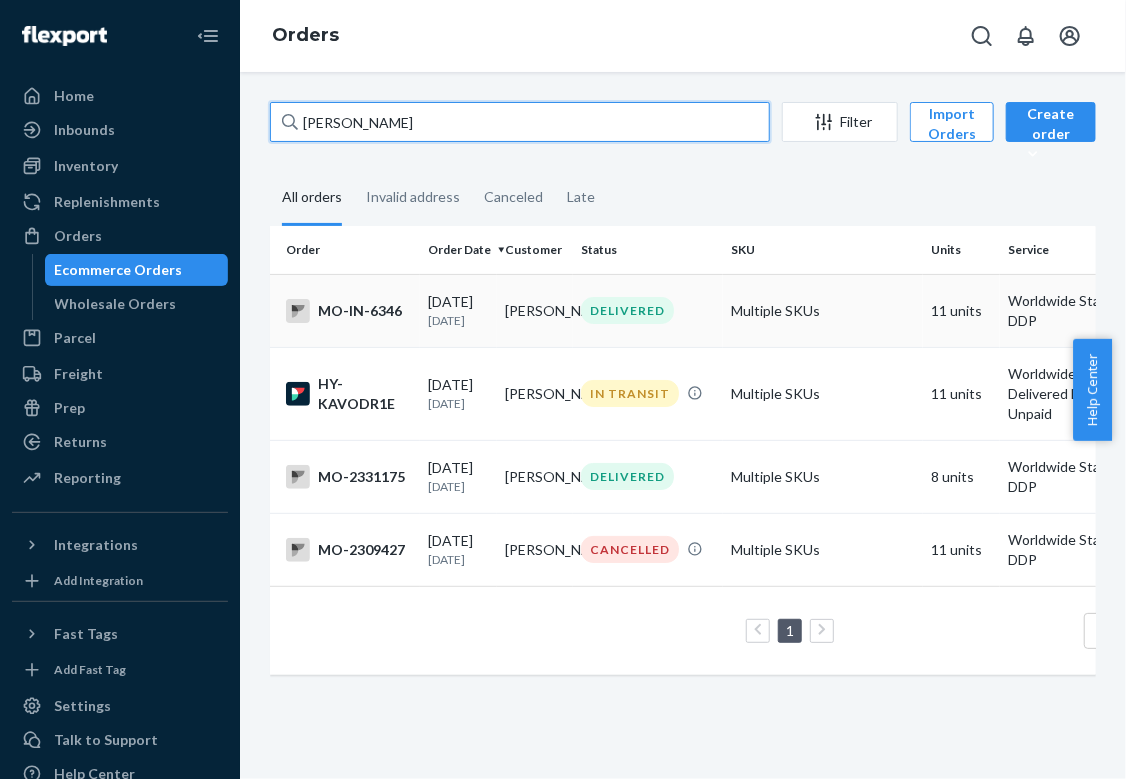 type on "[PERSON_NAME]" 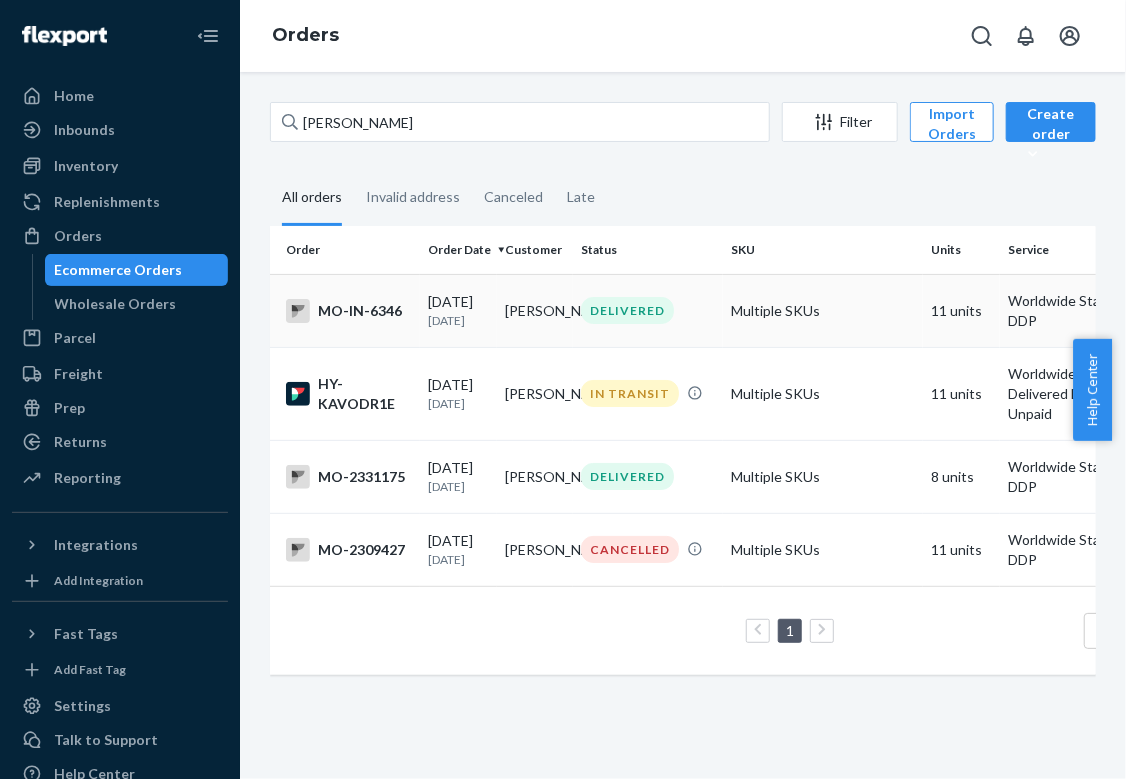 click on "[DATE]" at bounding box center (458, 320) 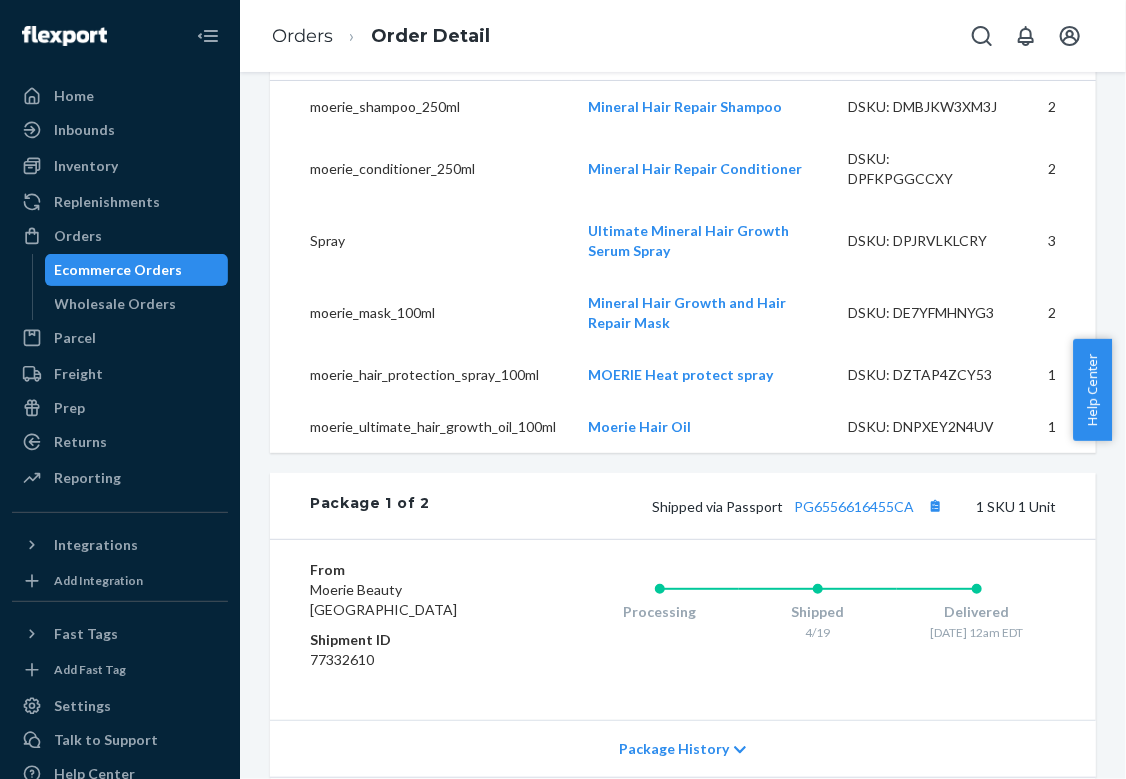 scroll, scrollTop: 728, scrollLeft: 0, axis: vertical 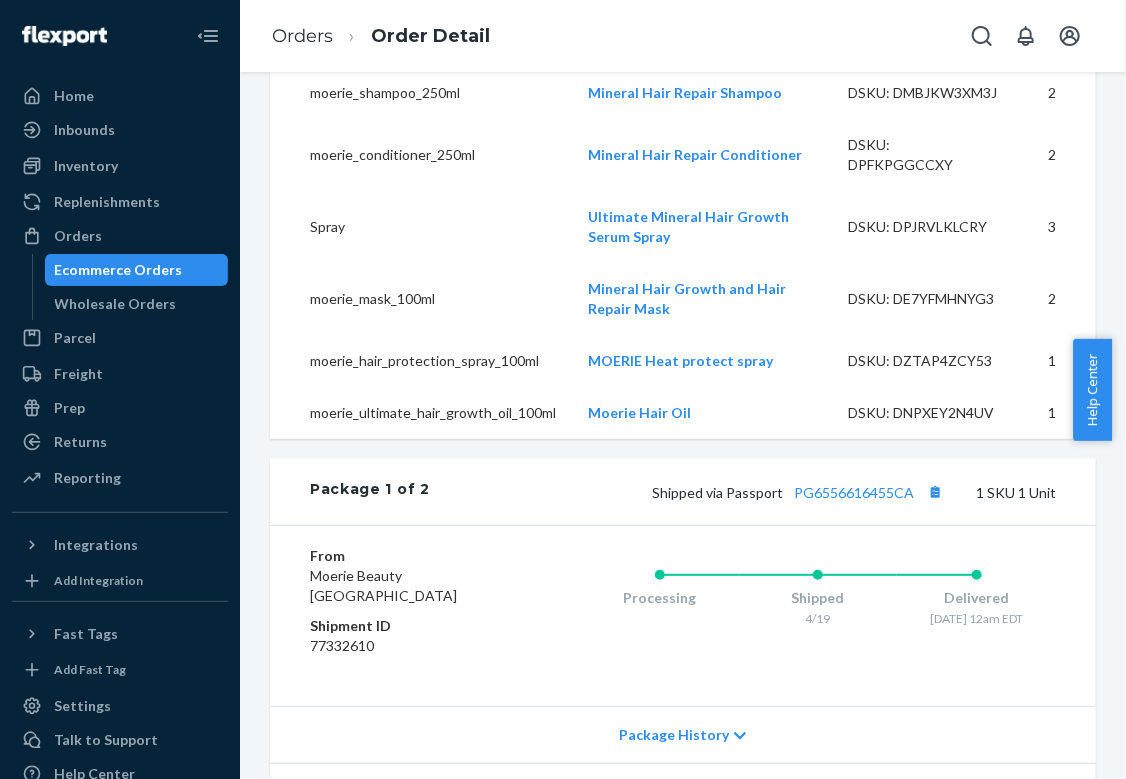 click on "Ecommerce Orders" at bounding box center [137, 270] 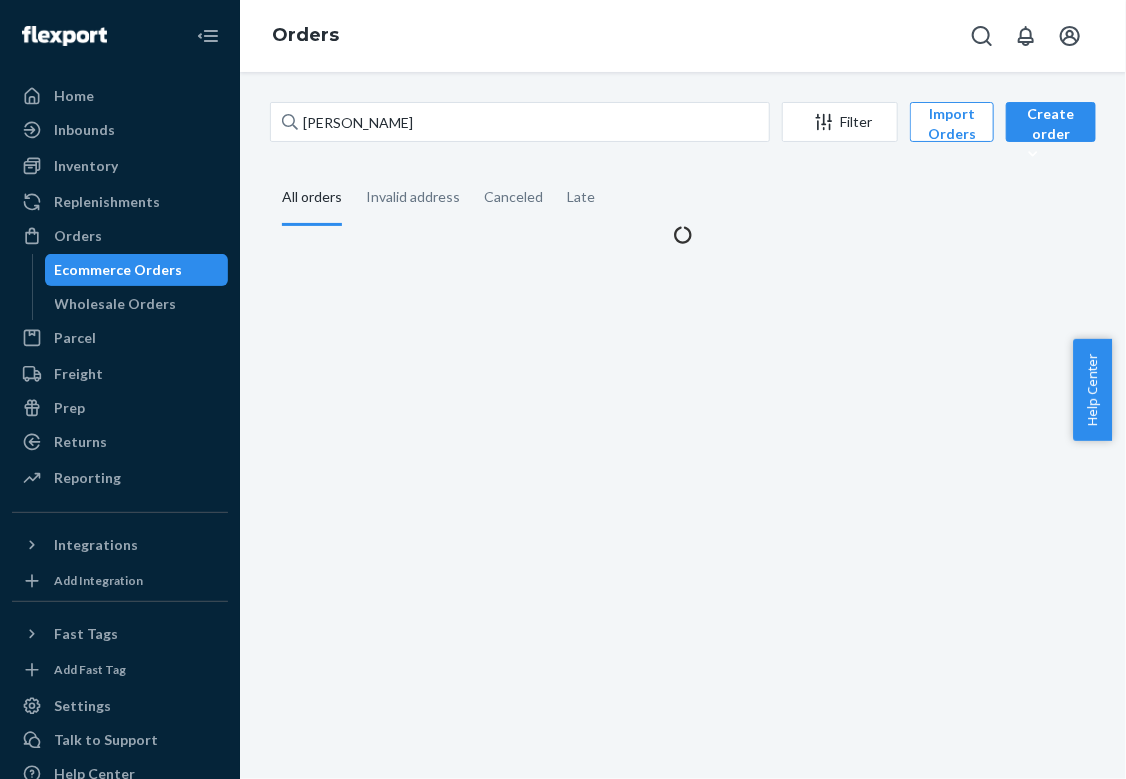 scroll, scrollTop: 0, scrollLeft: 0, axis: both 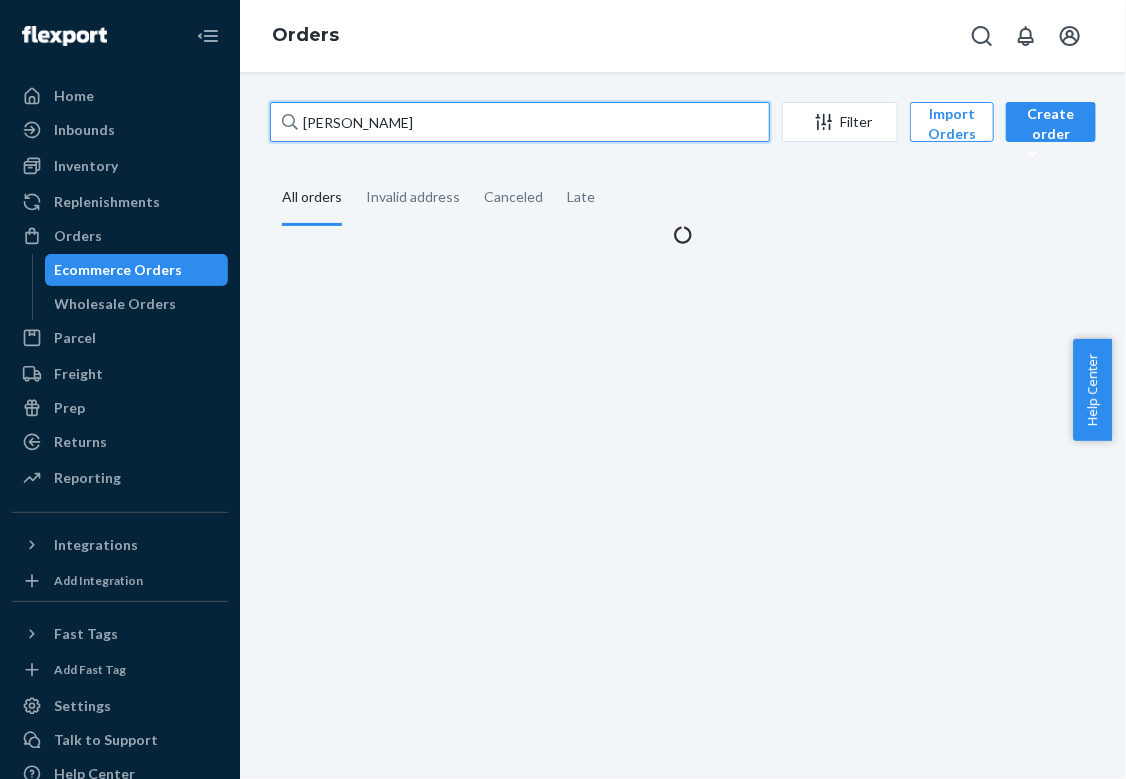 click on "[PERSON_NAME]" at bounding box center (520, 122) 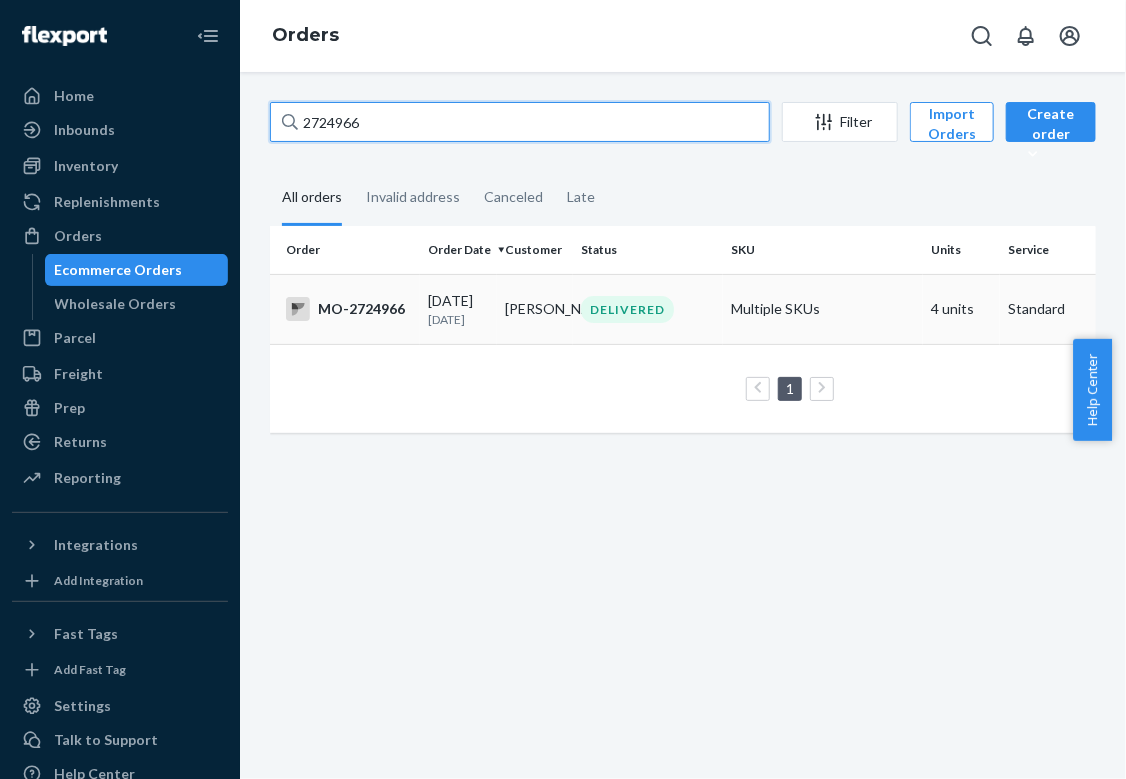 type on "2724966" 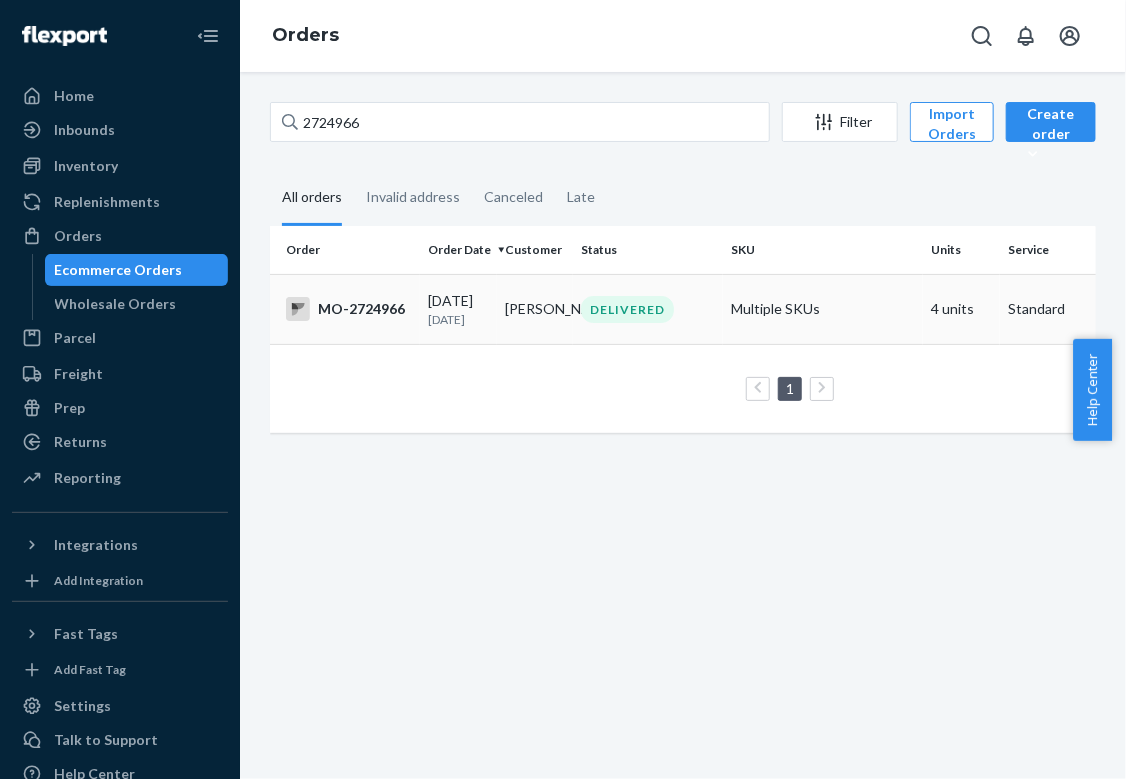 click on "[DATE]" at bounding box center (458, 319) 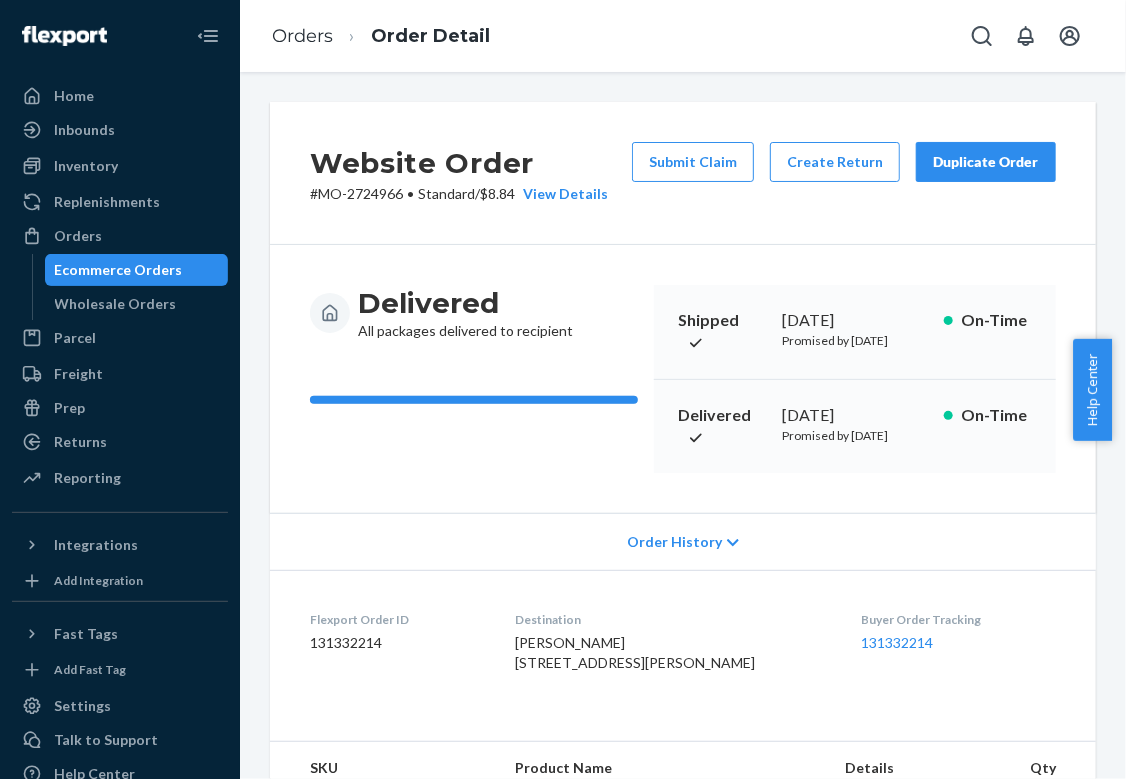 click on "Ecommerce Orders" at bounding box center [137, 270] 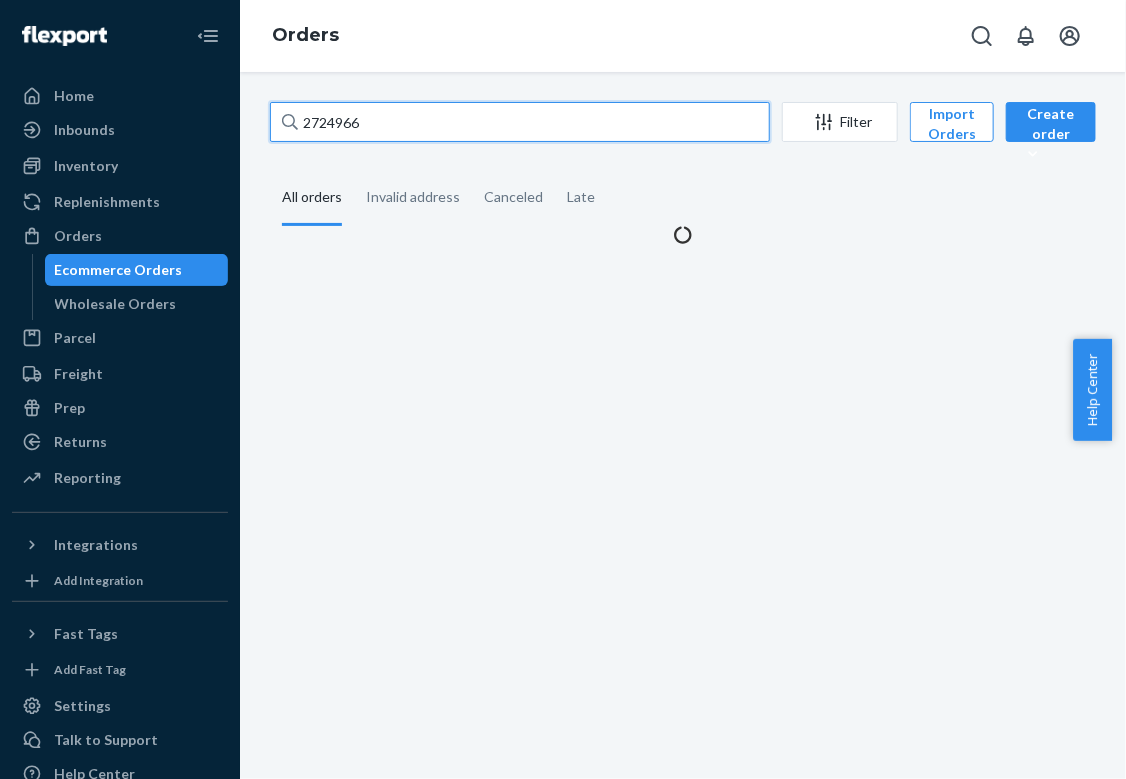 drag, startPoint x: 394, startPoint y: 114, endPoint x: 64, endPoint y: 112, distance: 330.00607 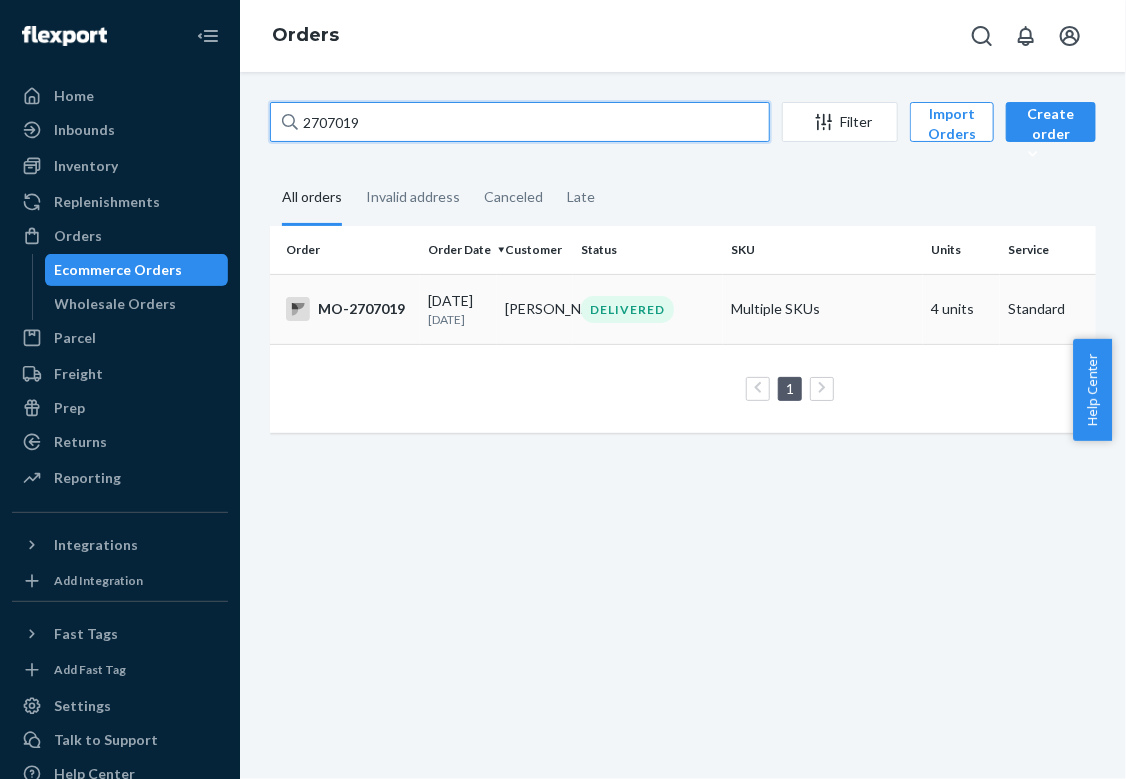 type on "2707019" 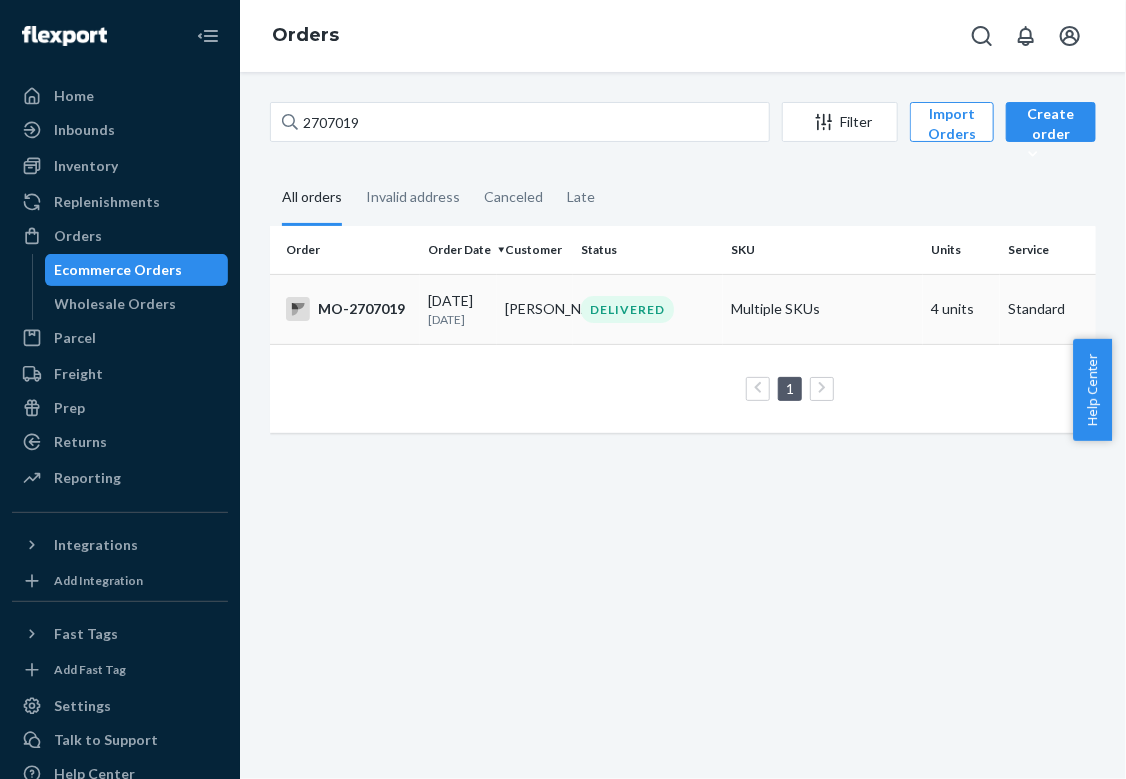 click on "[PERSON_NAME]" at bounding box center (535, 309) 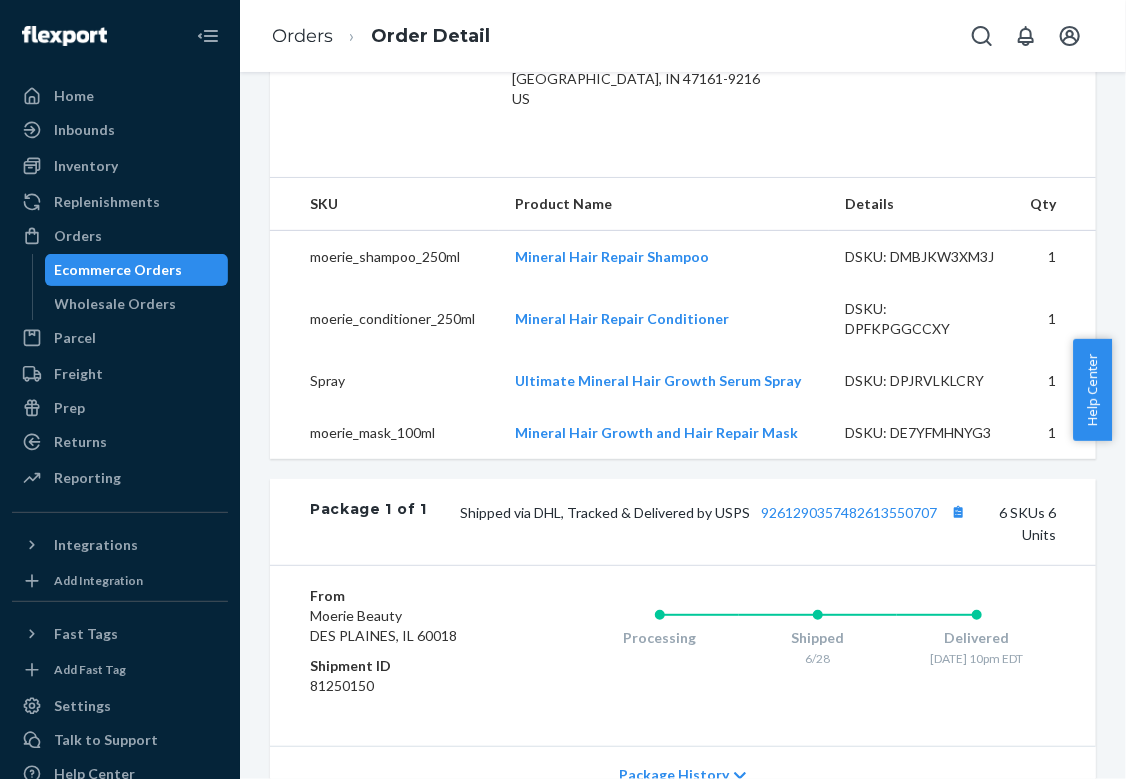 scroll, scrollTop: 679, scrollLeft: 0, axis: vertical 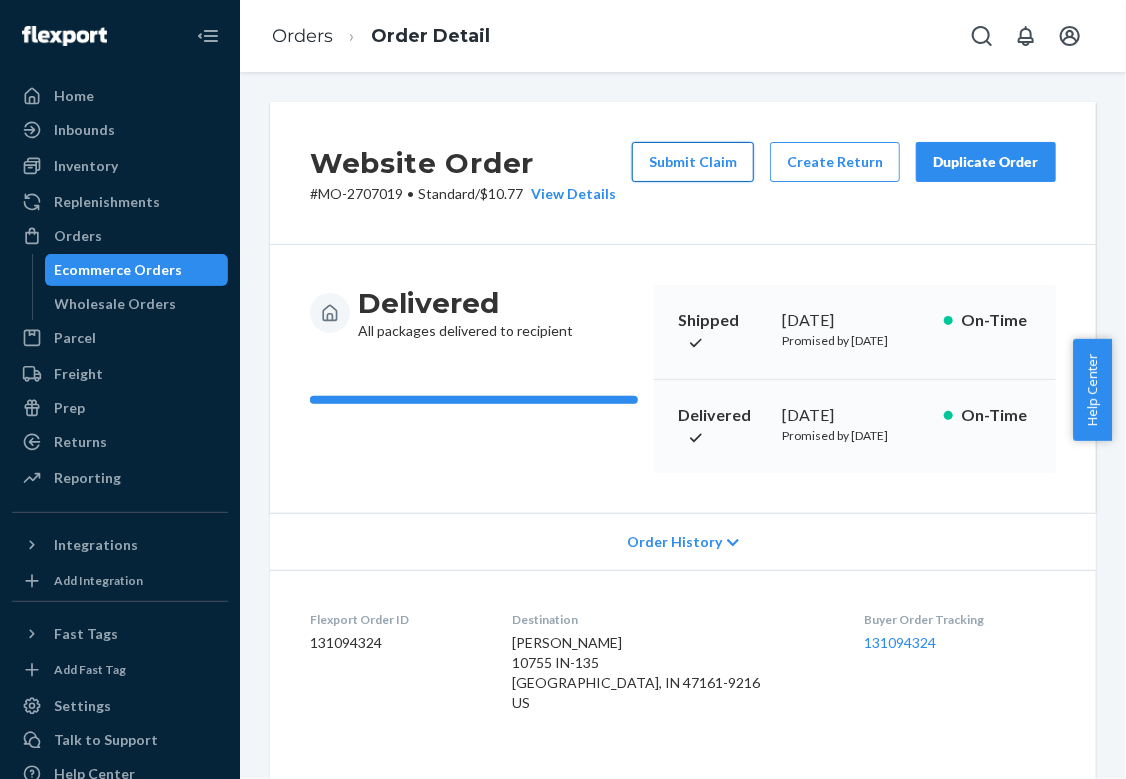 click on "Submit Claim" at bounding box center (693, 162) 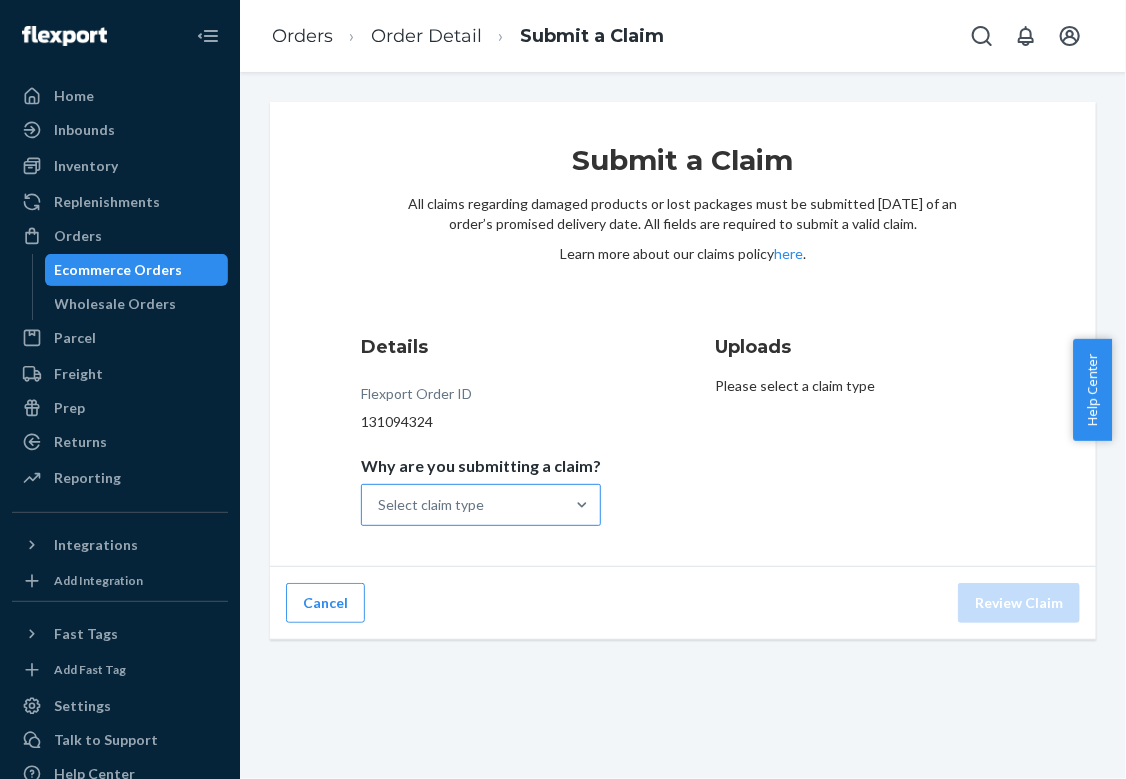 click on "Select claim type" at bounding box center (463, 505) 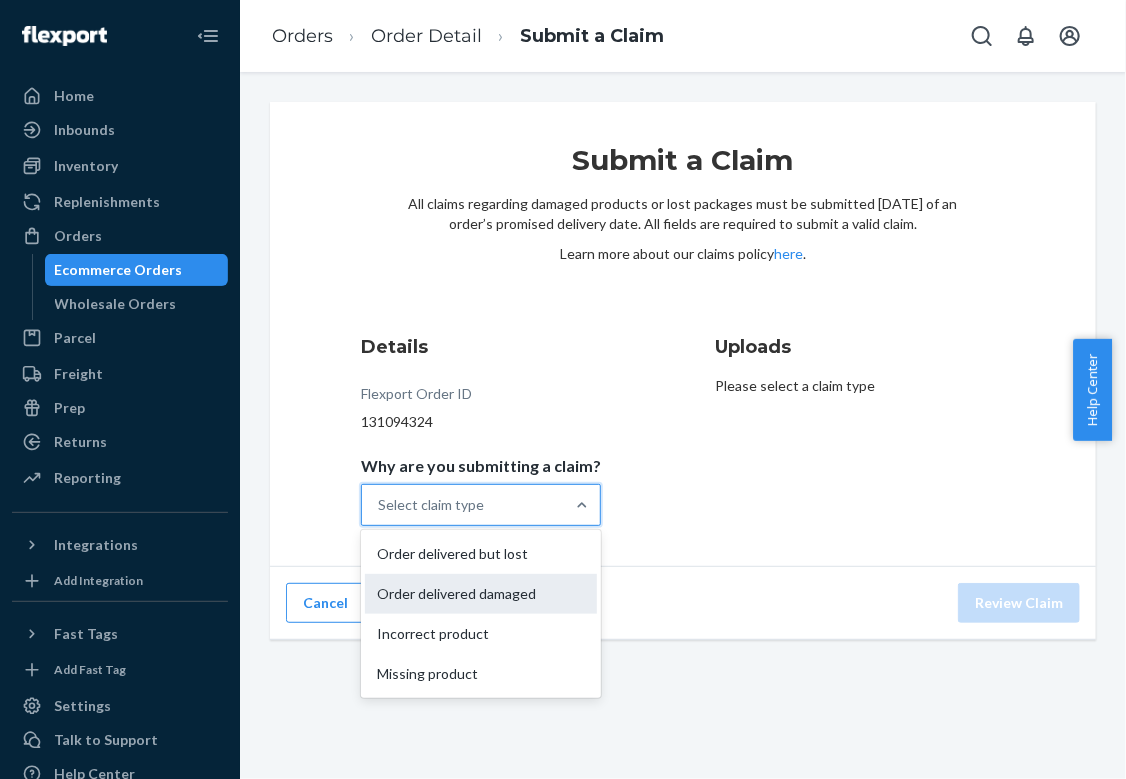 click on "Order delivered damaged" at bounding box center (481, 594) 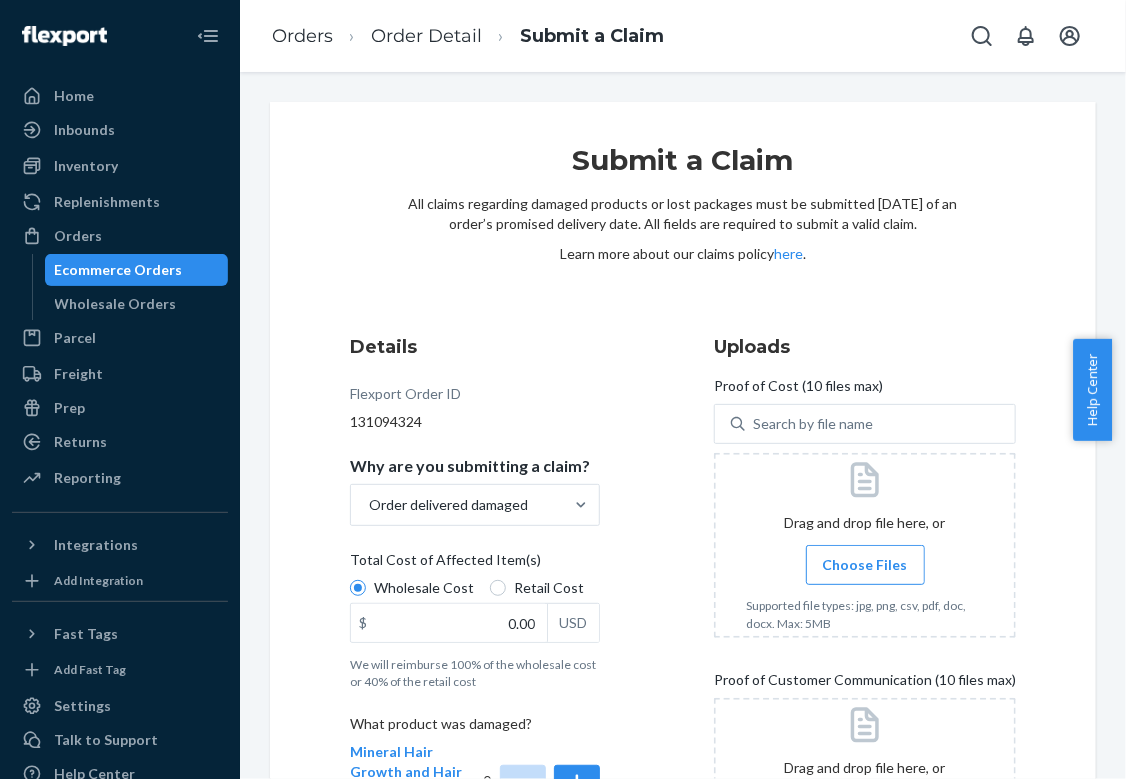 click on "Retail Cost" at bounding box center [537, 588] 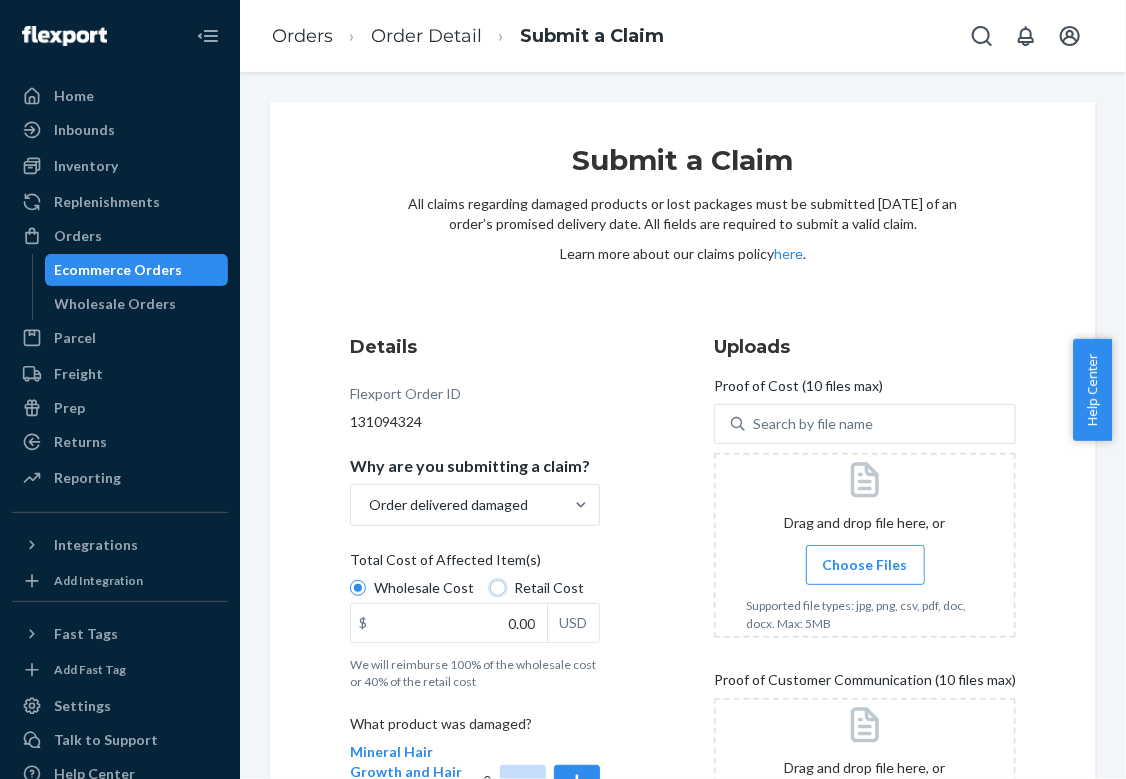 click on "Retail Cost" at bounding box center [498, 588] 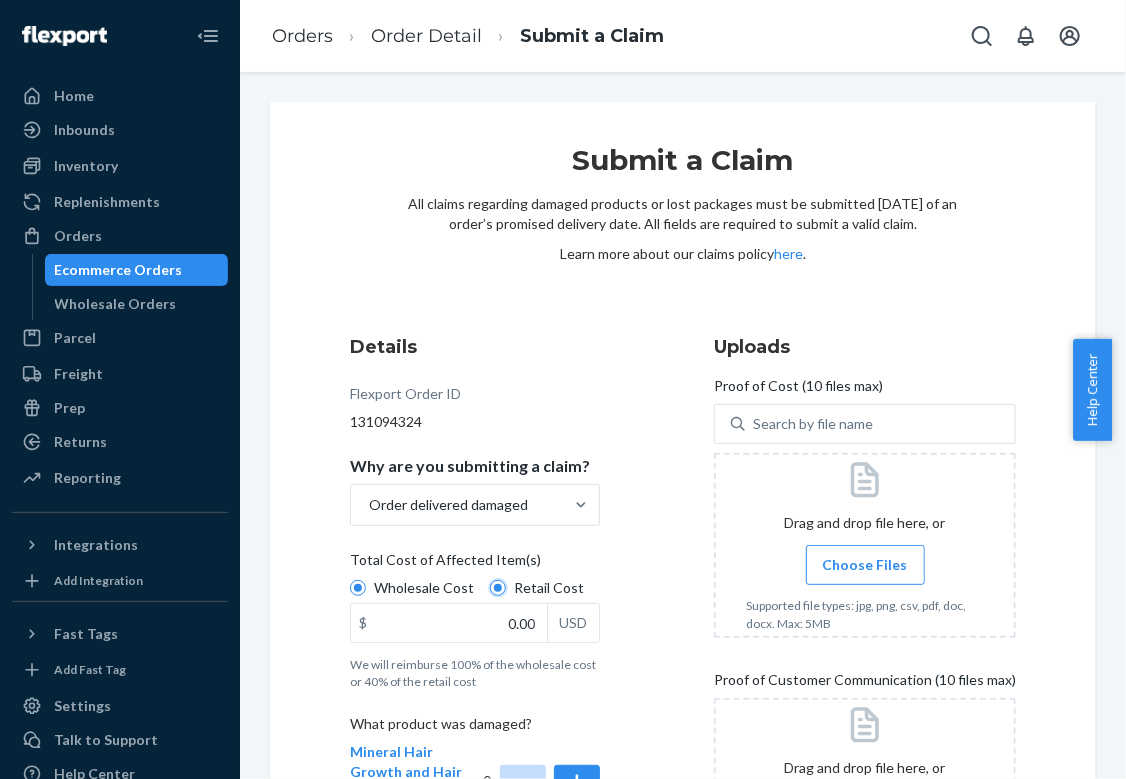 radio on "true" 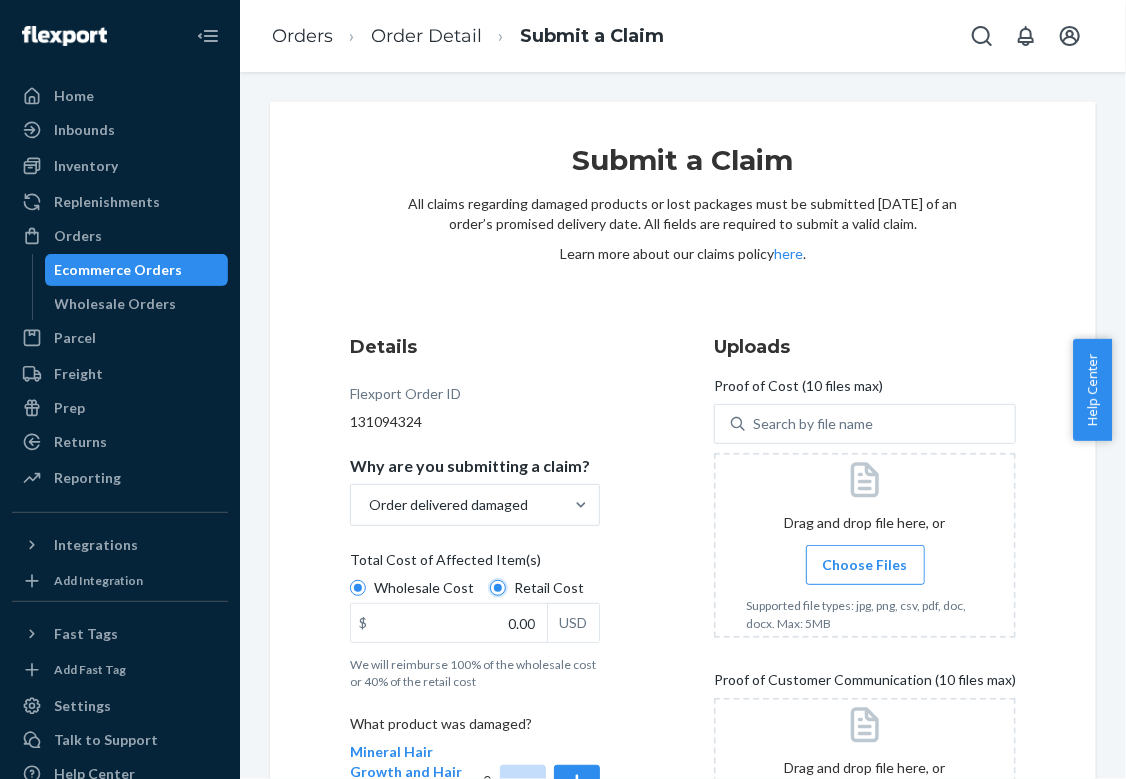 radio on "false" 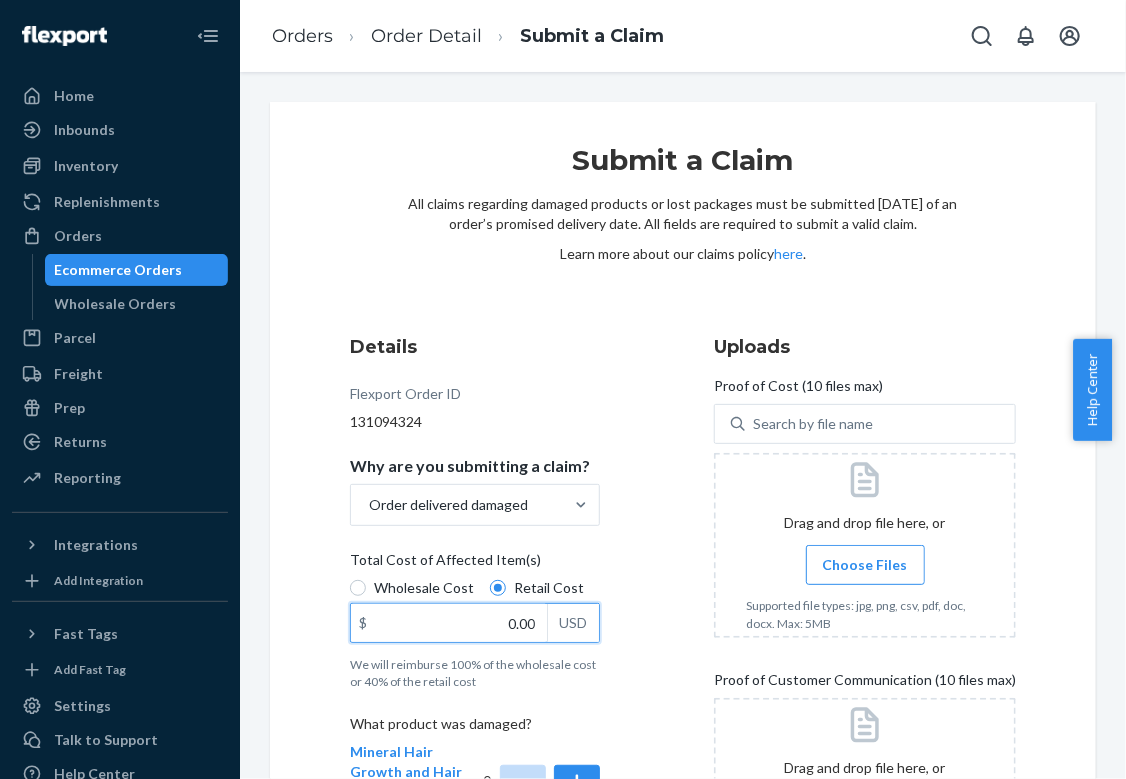 click on "0.00" at bounding box center [449, 623] 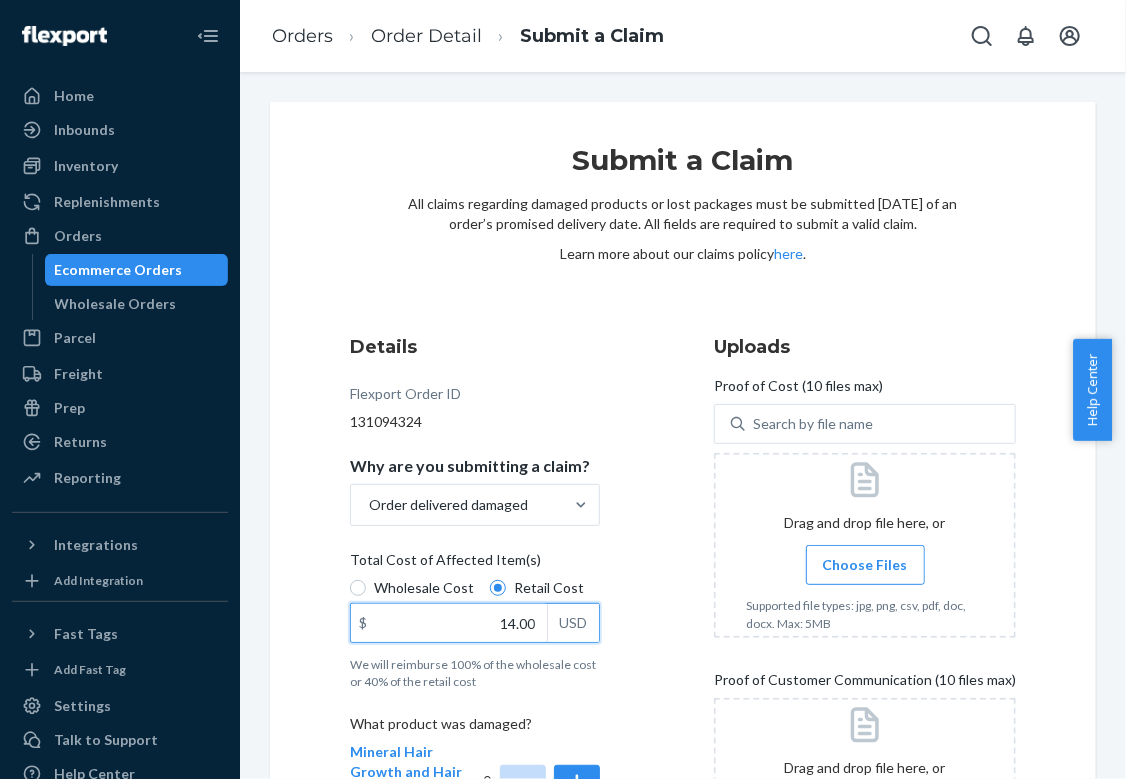 type on "14.00" 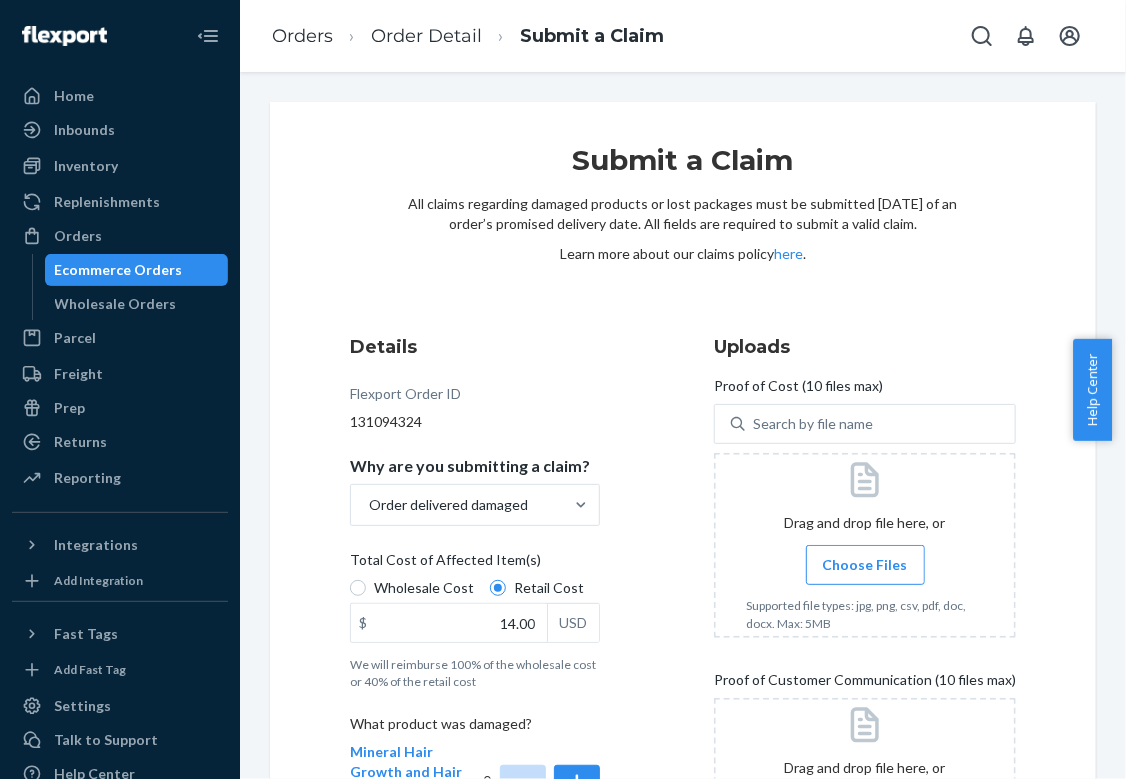 click on "Choose Files" at bounding box center [865, 565] 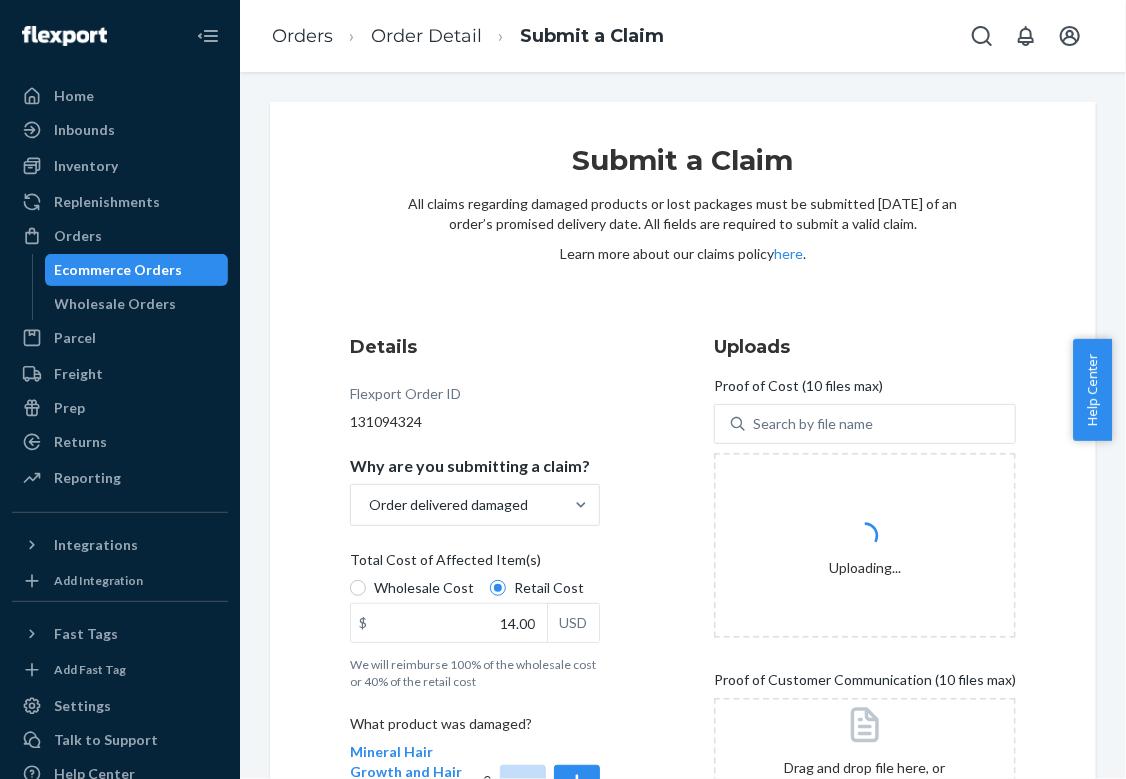 drag, startPoint x: 1117, startPoint y: 409, endPoint x: 1127, endPoint y: 458, distance: 50.01 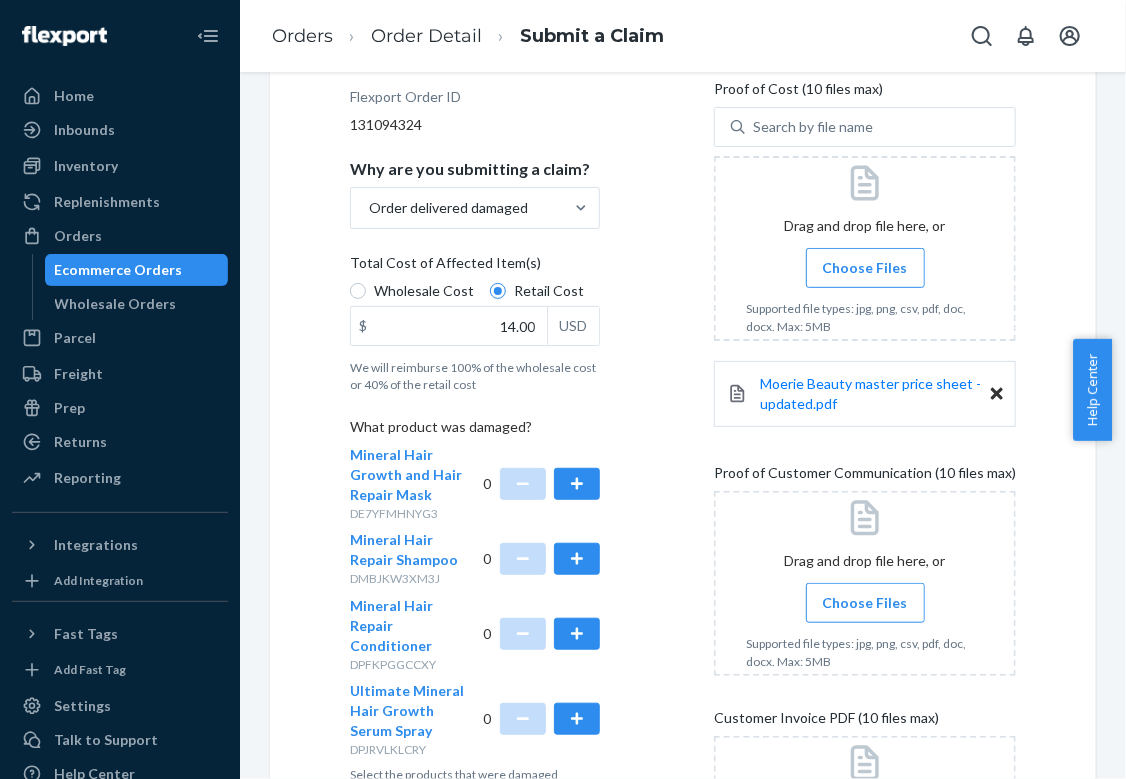 scroll, scrollTop: 335, scrollLeft: 0, axis: vertical 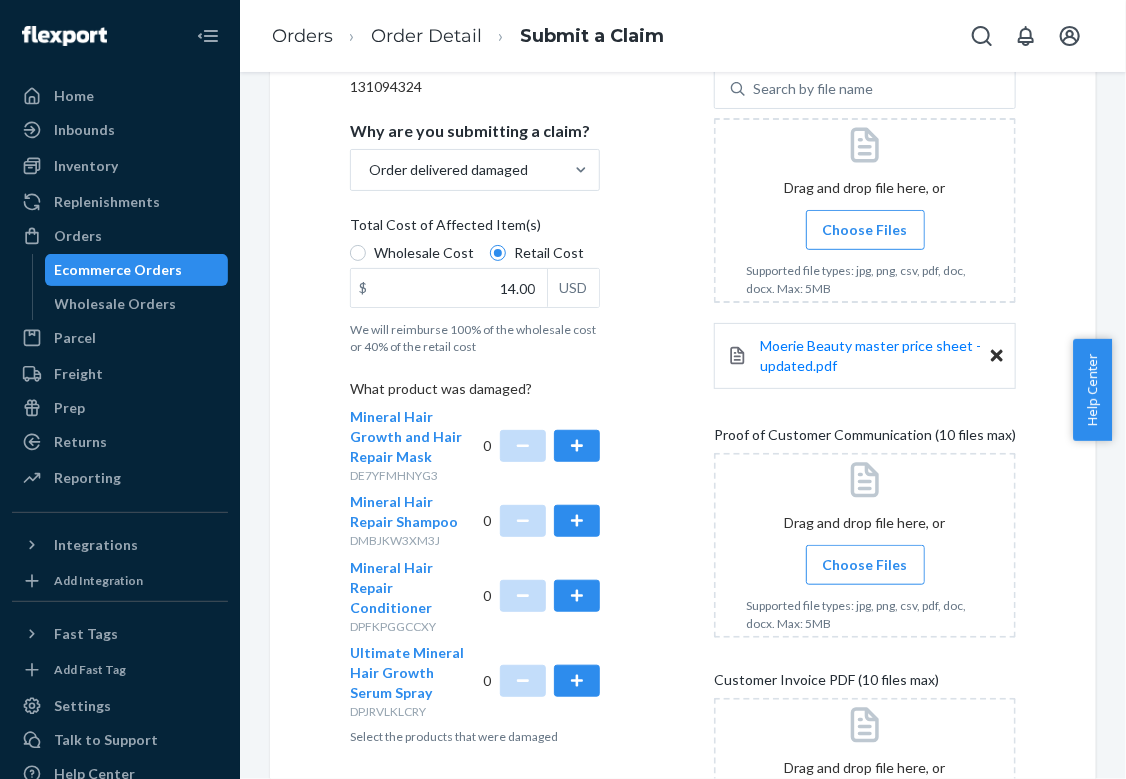 click on "Submit a Claim All claims regarding damaged products or lost packages must be submitted [DATE] of an order’s promised delivery date. All fields are required to submit a valid claim. Learn more about our claims policy  here . Details Flexport Order ID 131094324 Why are you submitting a claim? Order delivered damaged Total Cost of Affected Item(s) Wholesale Cost Retail Cost $ 14.00 USD We will reimburse 100% of the wholesale cost or 40% of the retail cost What product was damaged? Mineral Hair Growth and Hair Repair Mask DE7YFMHNYG3 0 Mineral Hair Repair Shampoo DMBJKW3XM3J 0 Mineral Hair Repair Conditioner DPFKPGGCCXY 0 Ultimate Mineral Hair Growth Serum Spray DPJRVLKLCRY 0 Select the products that were damaged Uploads Proof of Cost (10 files max) Search by file name Drag and drop file here, or Choose Files Supported file types: jpg, png, csv, pdf, doc, docx.  Max: 5MB Moerie Beauty master price sheet - updated.pdf Proof of Customer Communication (10 files max) Drag and drop file here, or" at bounding box center (683, 366) 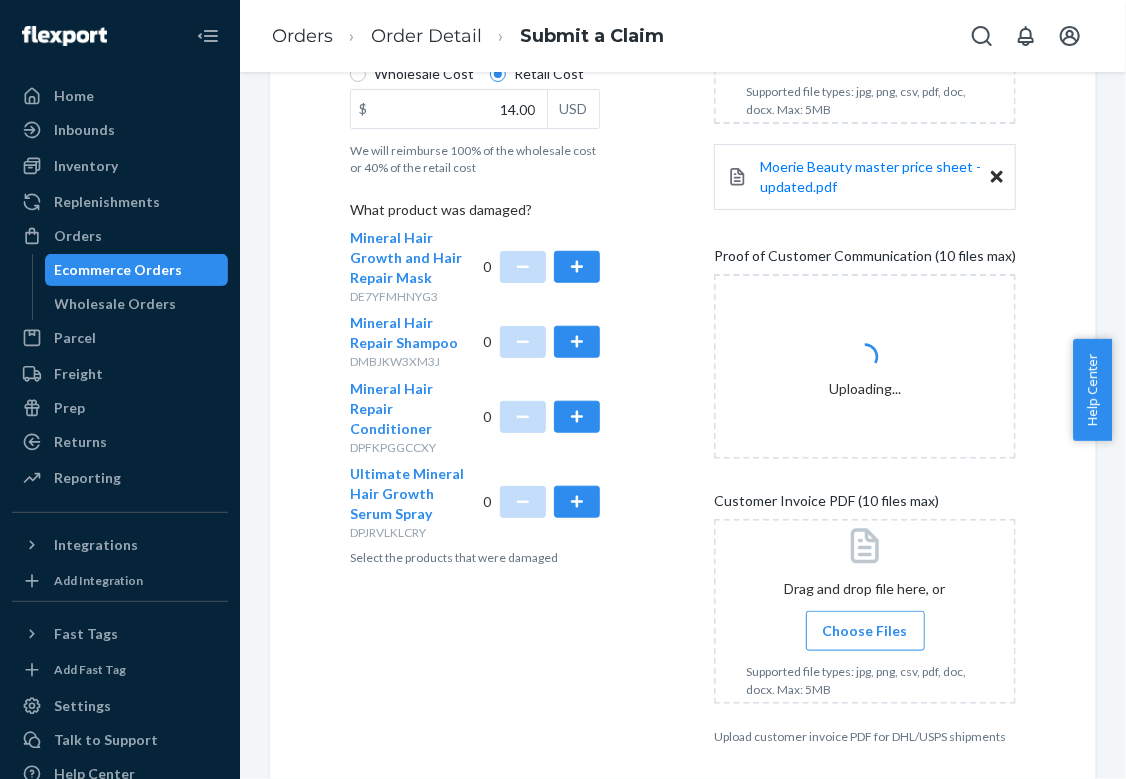 scroll, scrollTop: 592, scrollLeft: 0, axis: vertical 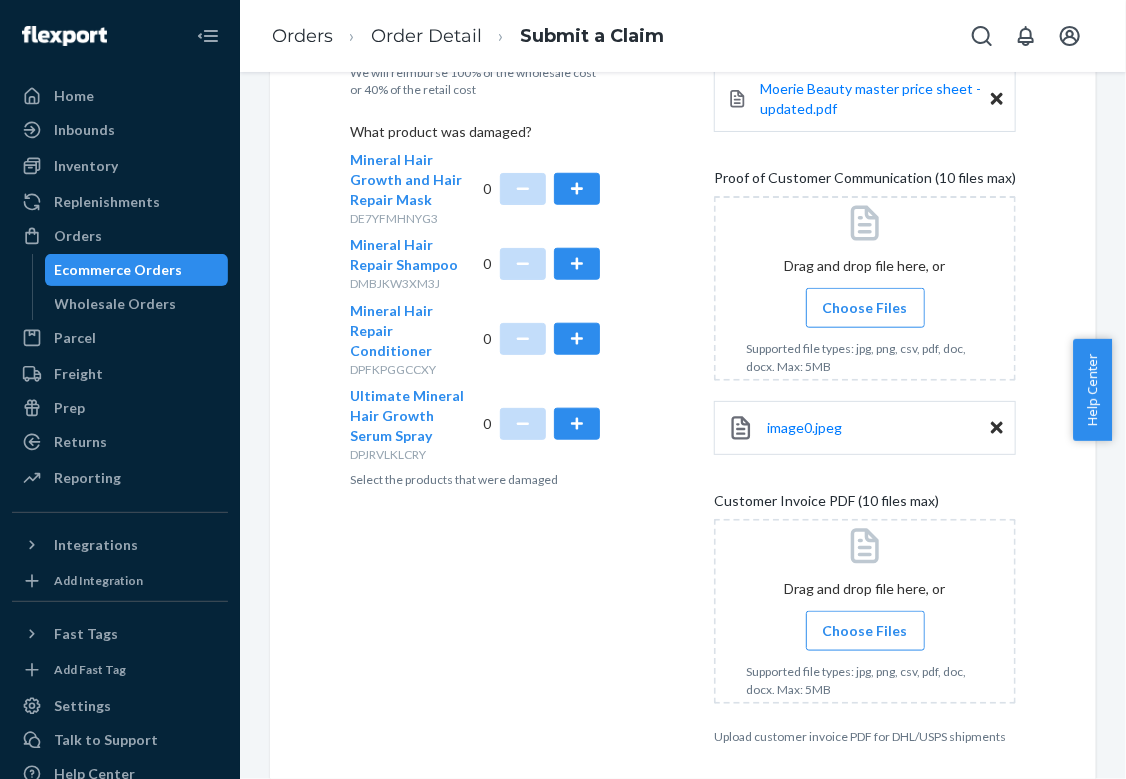 click on "Choose Files" at bounding box center (865, 631) 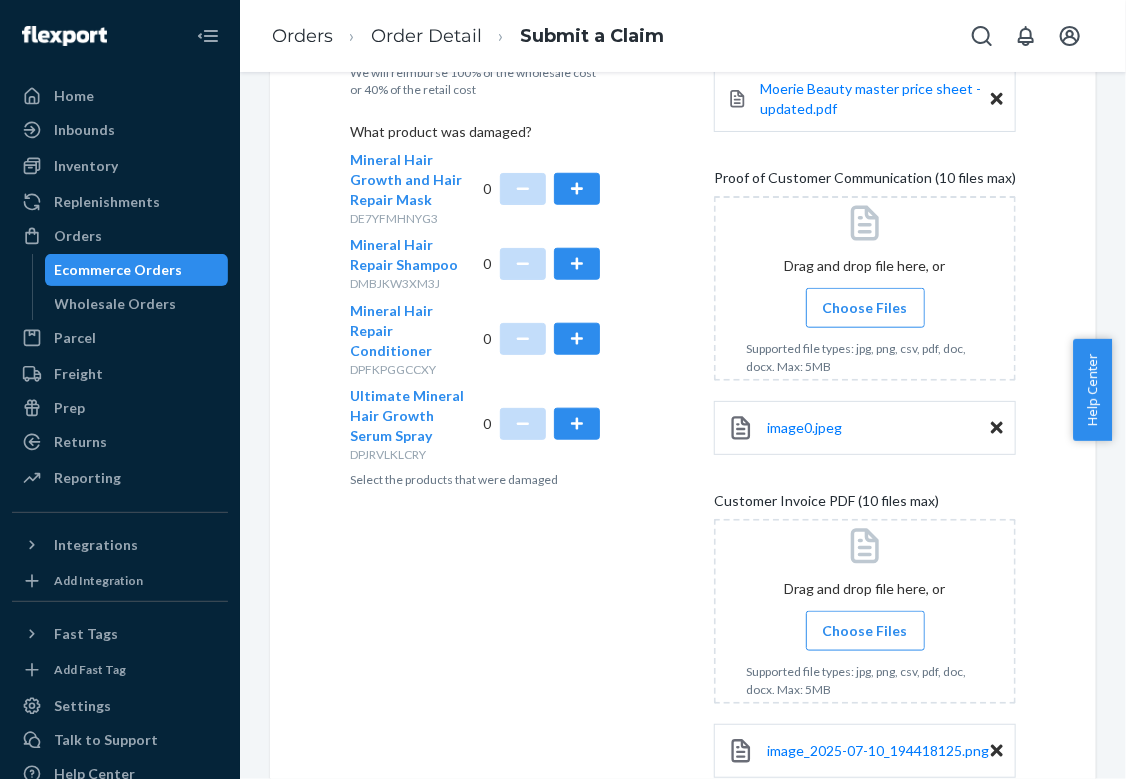 click on "Choose Files" at bounding box center [865, 308] 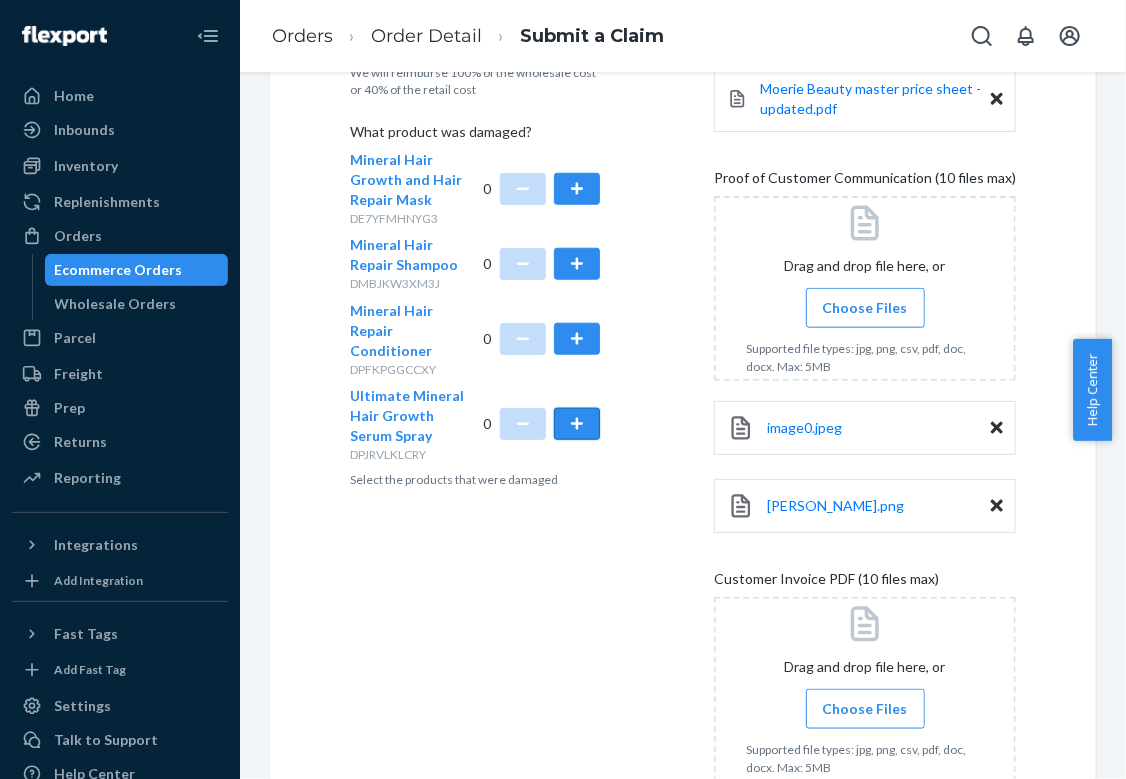 click at bounding box center (577, 424) 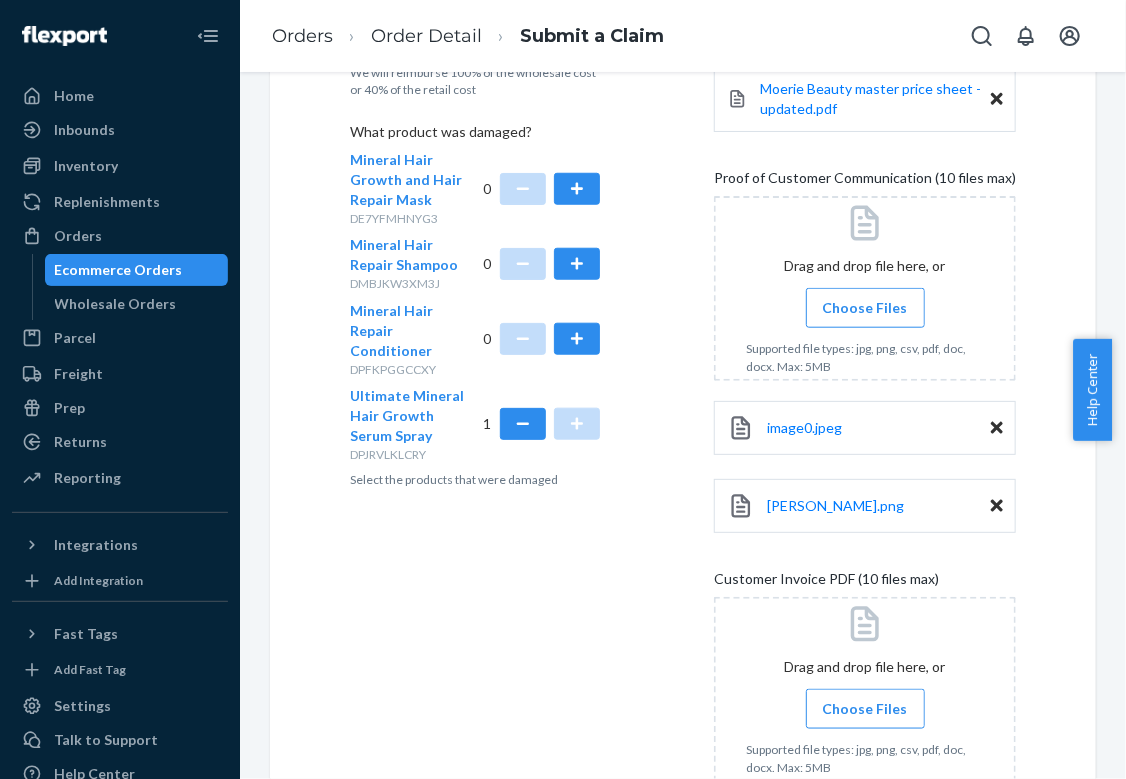 click on "Details Flexport Order ID 131094324 Why are you submitting a claim? Order delivered damaged Total Cost of Affected Item(s) Wholesale Cost Retail Cost $ 14.00 USD We will reimburse 100% of the wholesale cost or 40% of the retail cost What product was damaged? Mineral Hair Growth and Hair Repair Mask DE7YFMHNYG3 0 Mineral Hair Repair Shampoo DMBJKW3XM3J 0 Mineral Hair Repair Conditioner DPFKPGGCCXY 0 Ultimate Mineral Hair Growth Serum Spray DPJRVLKLCRY 1 Select the products that were damaged" at bounding box center (500, 321) 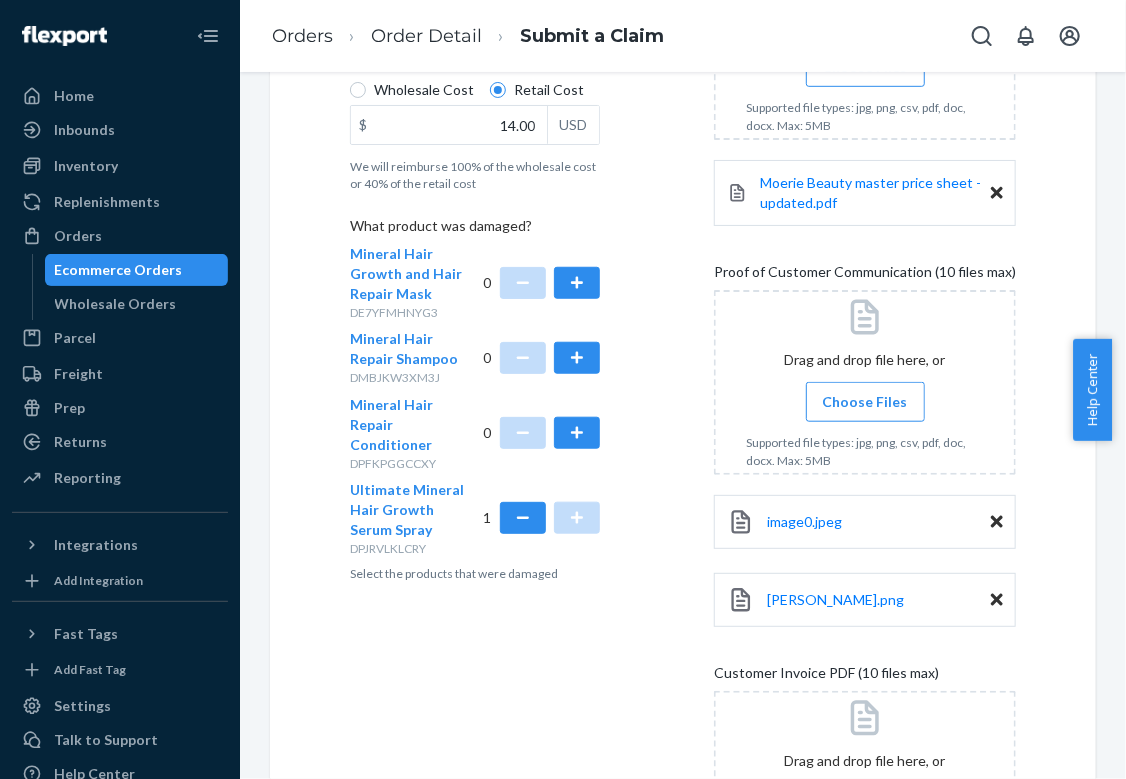 scroll, scrollTop: 825, scrollLeft: 0, axis: vertical 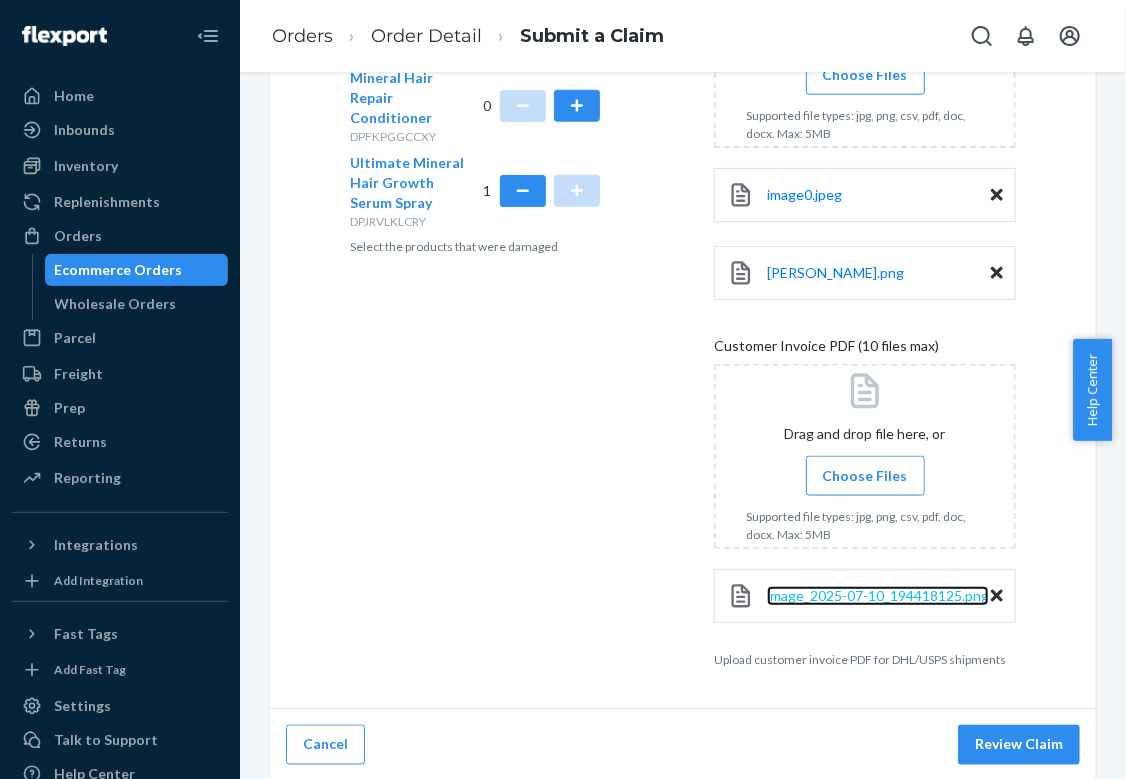 click on "image_2025-07-10_194418125.png" at bounding box center [878, 595] 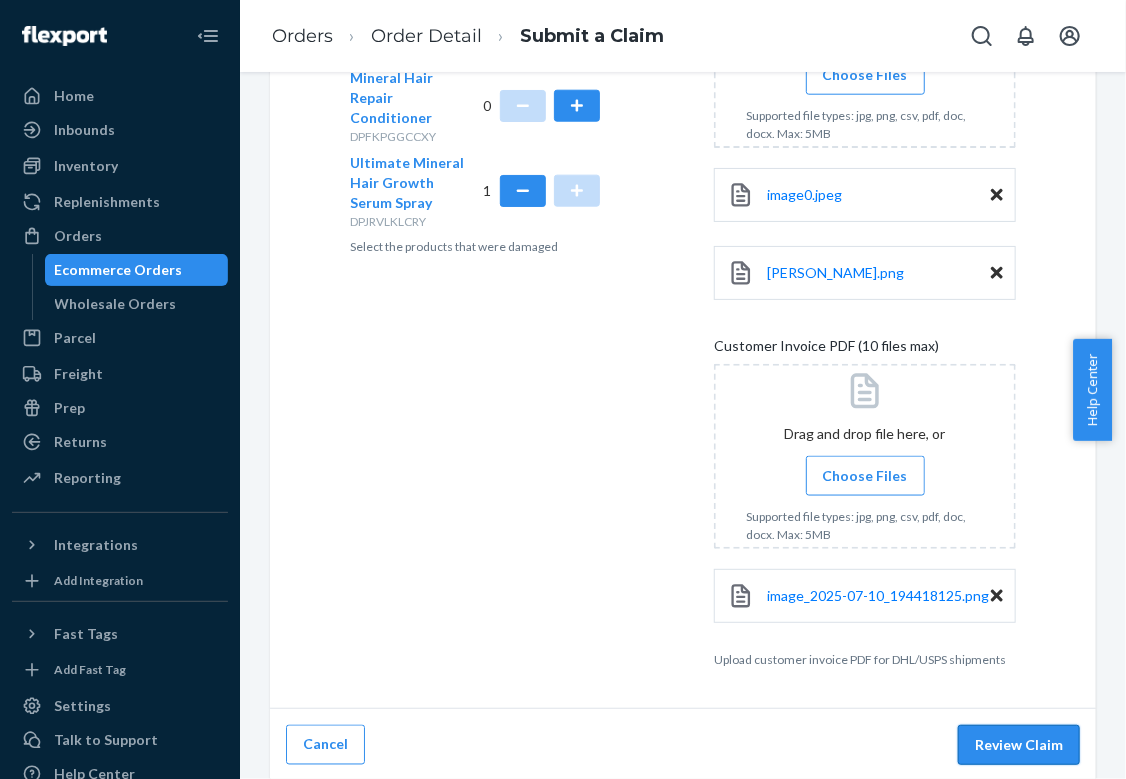 click on "Review Claim" at bounding box center [1019, 745] 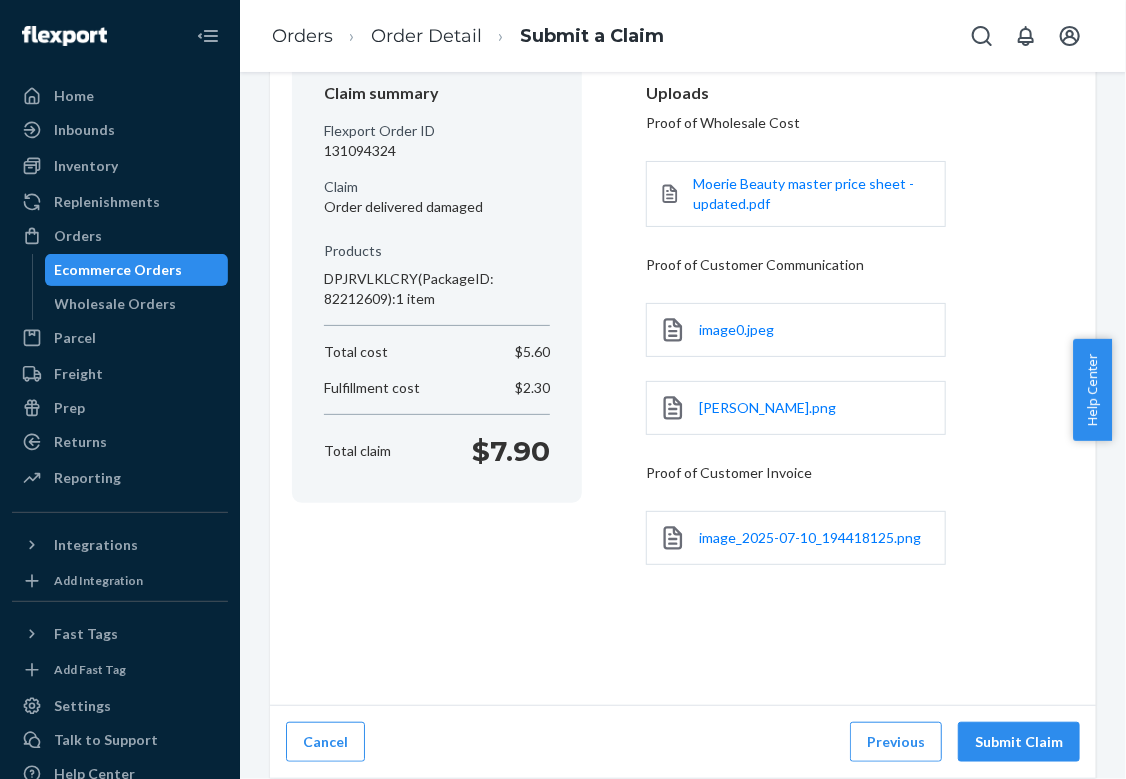 scroll, scrollTop: 189, scrollLeft: 0, axis: vertical 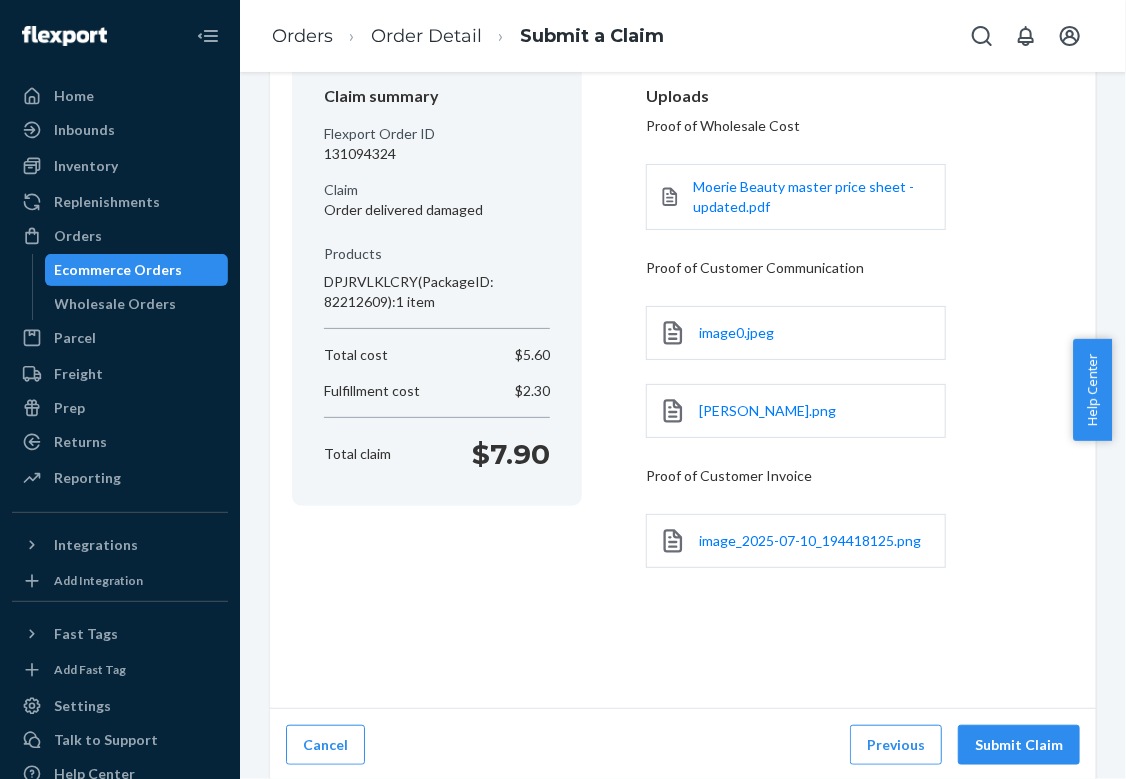 click on "Submit Claim" at bounding box center [1019, 745] 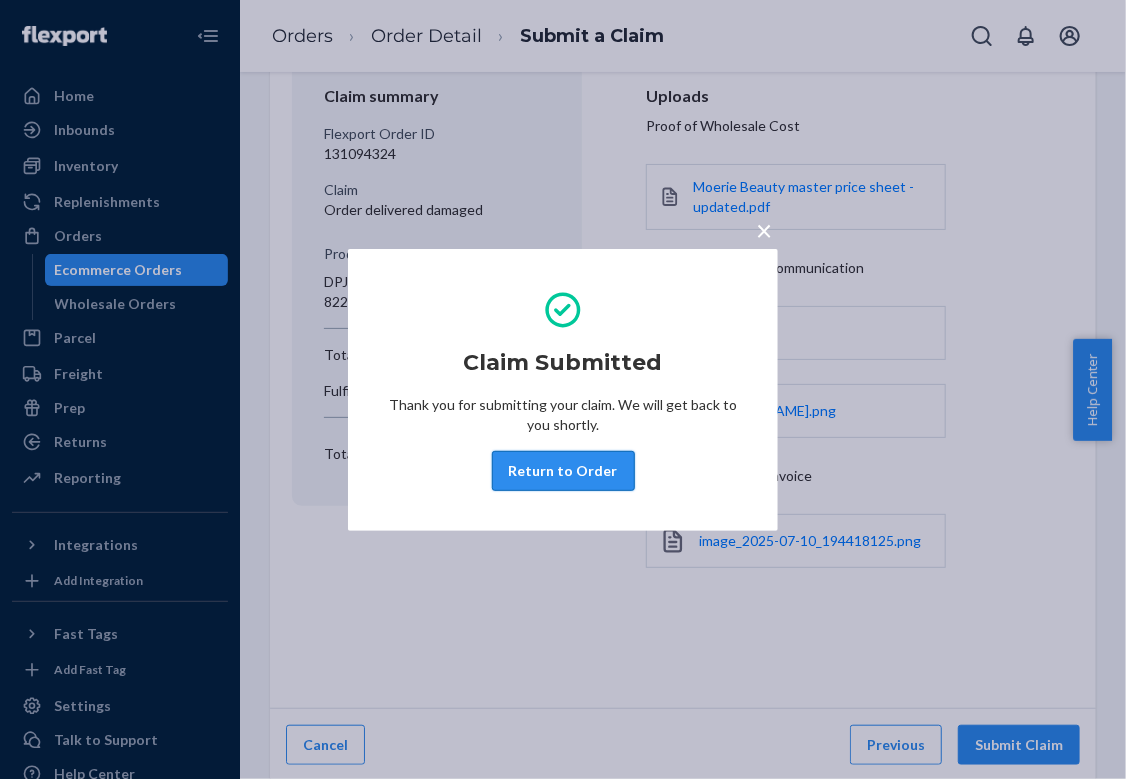 click on "Return to Order" at bounding box center (563, 471) 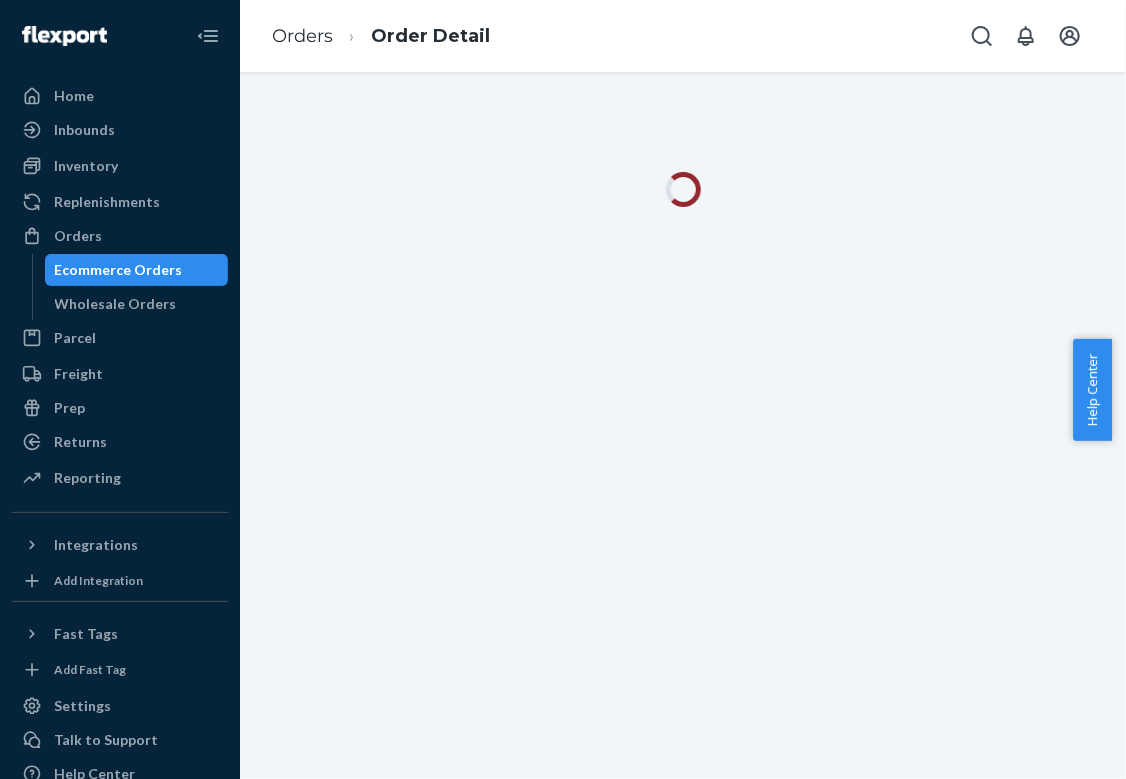 scroll, scrollTop: 0, scrollLeft: 0, axis: both 